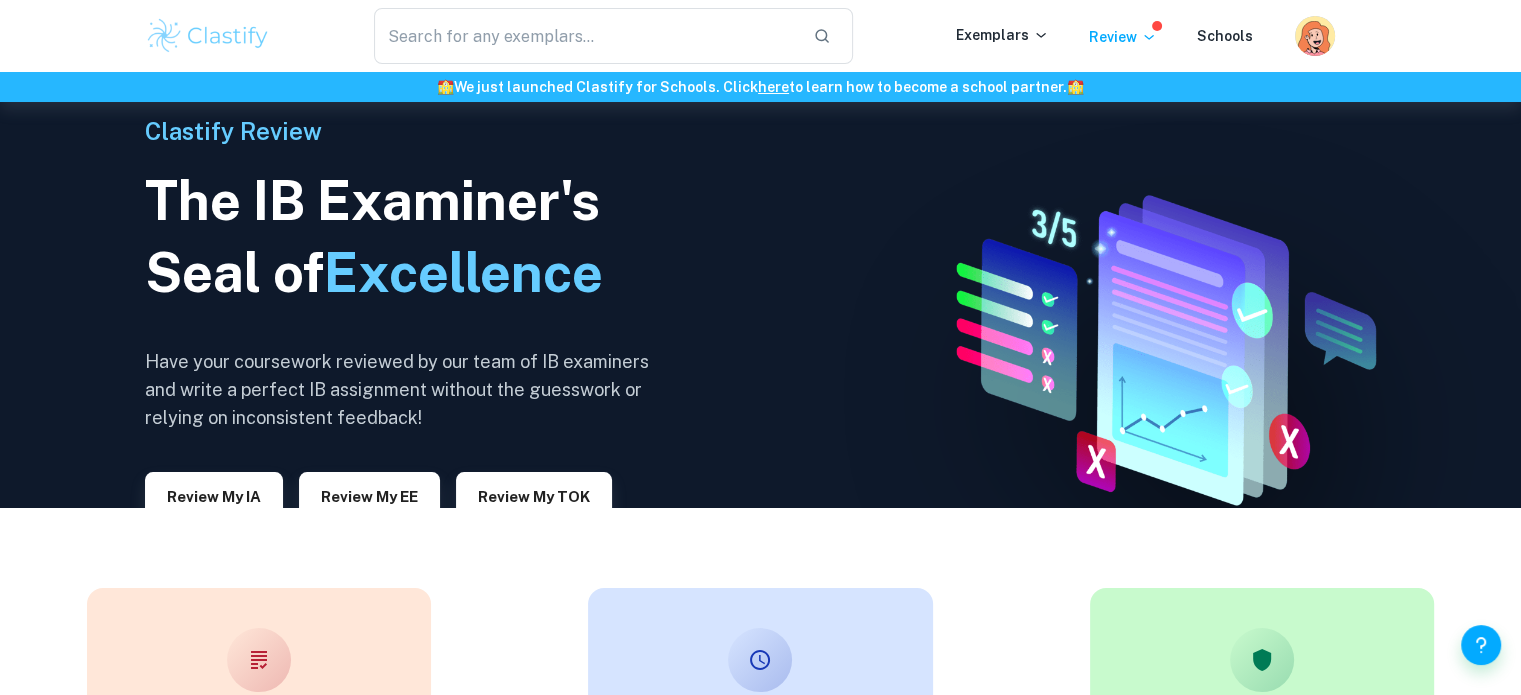 scroll, scrollTop: 0, scrollLeft: 0, axis: both 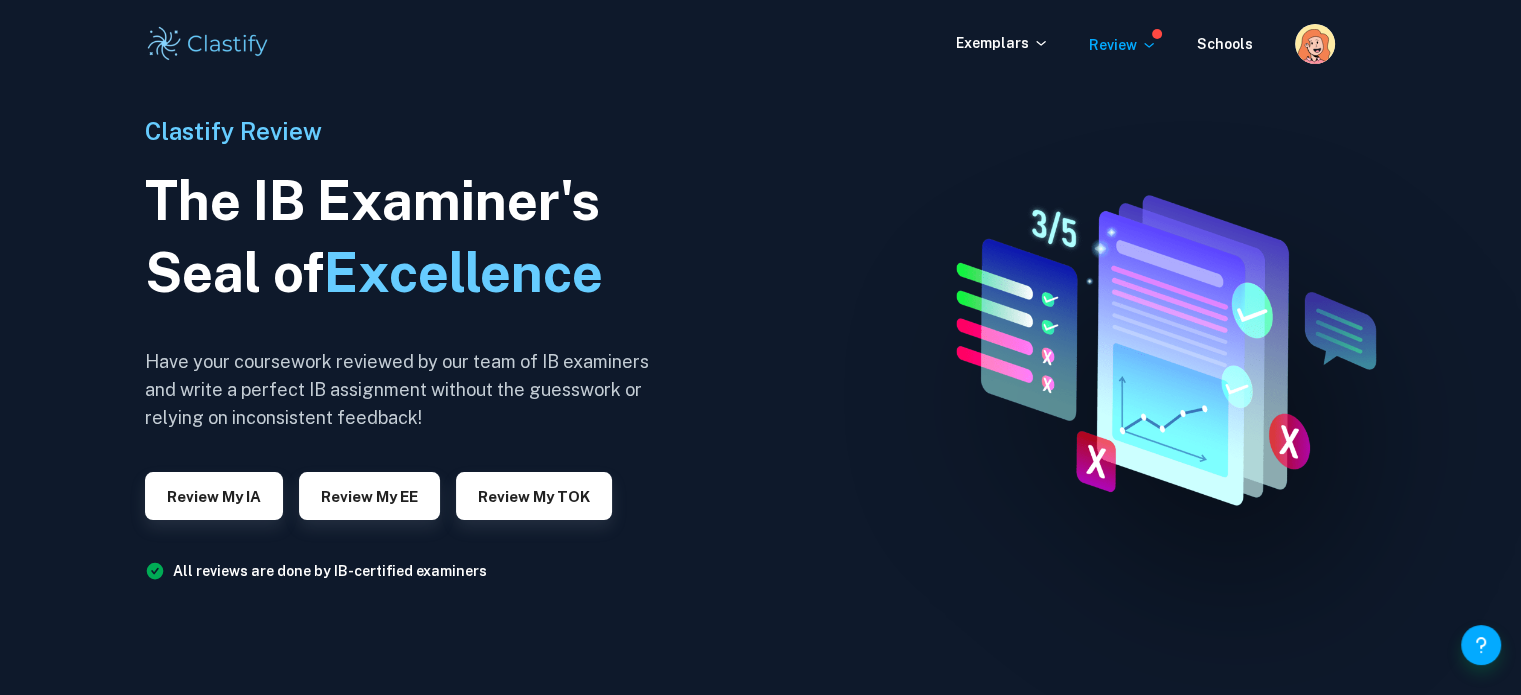 click on "All reviews are done by IB-certified examiners" at bounding box center [330, 571] 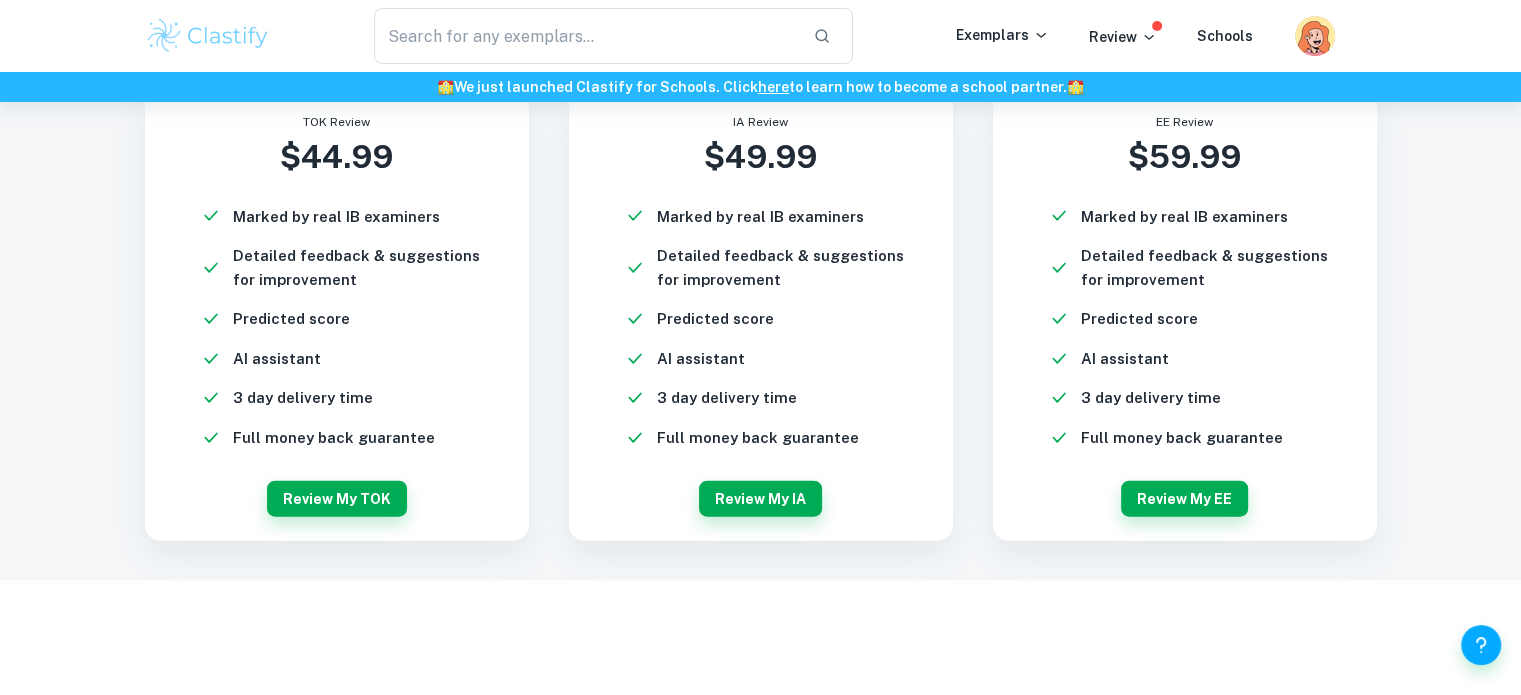 scroll, scrollTop: 4609, scrollLeft: 0, axis: vertical 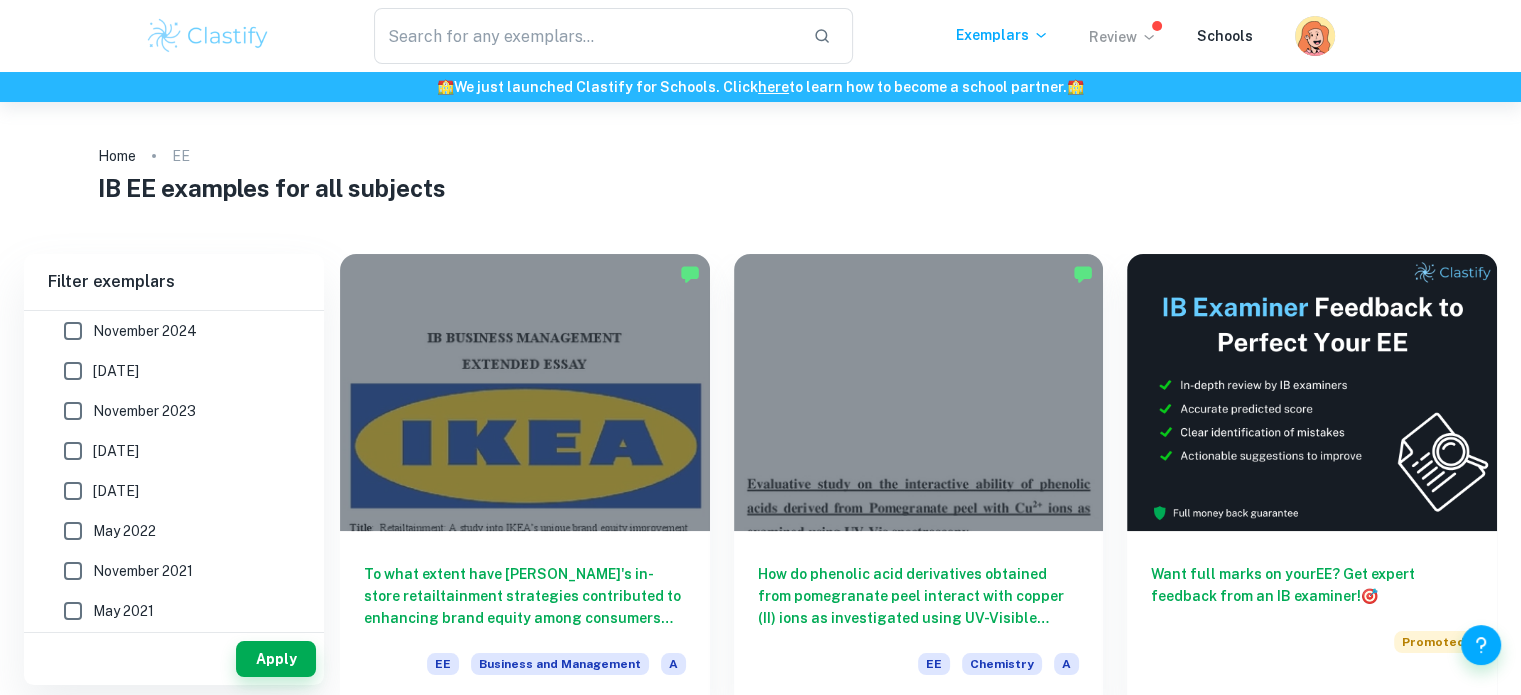 click 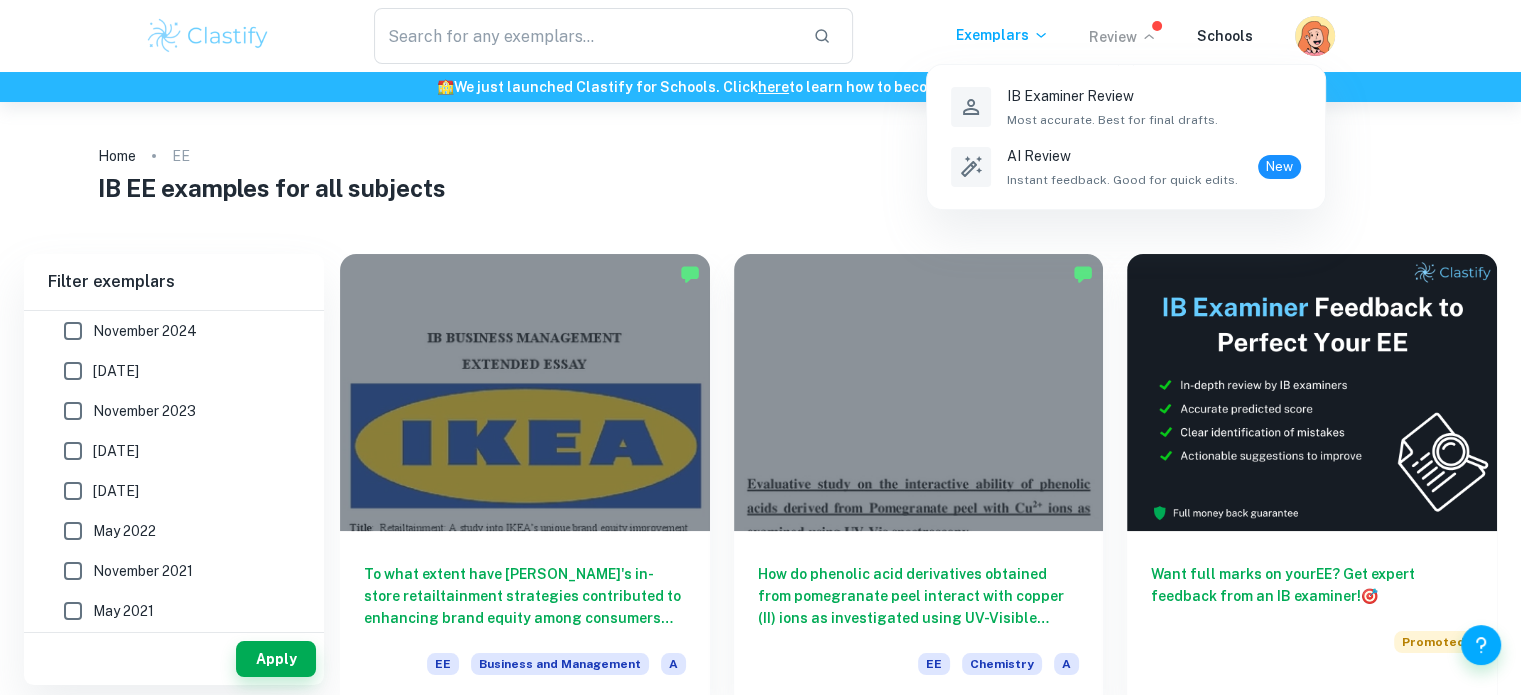 click at bounding box center (760, 347) 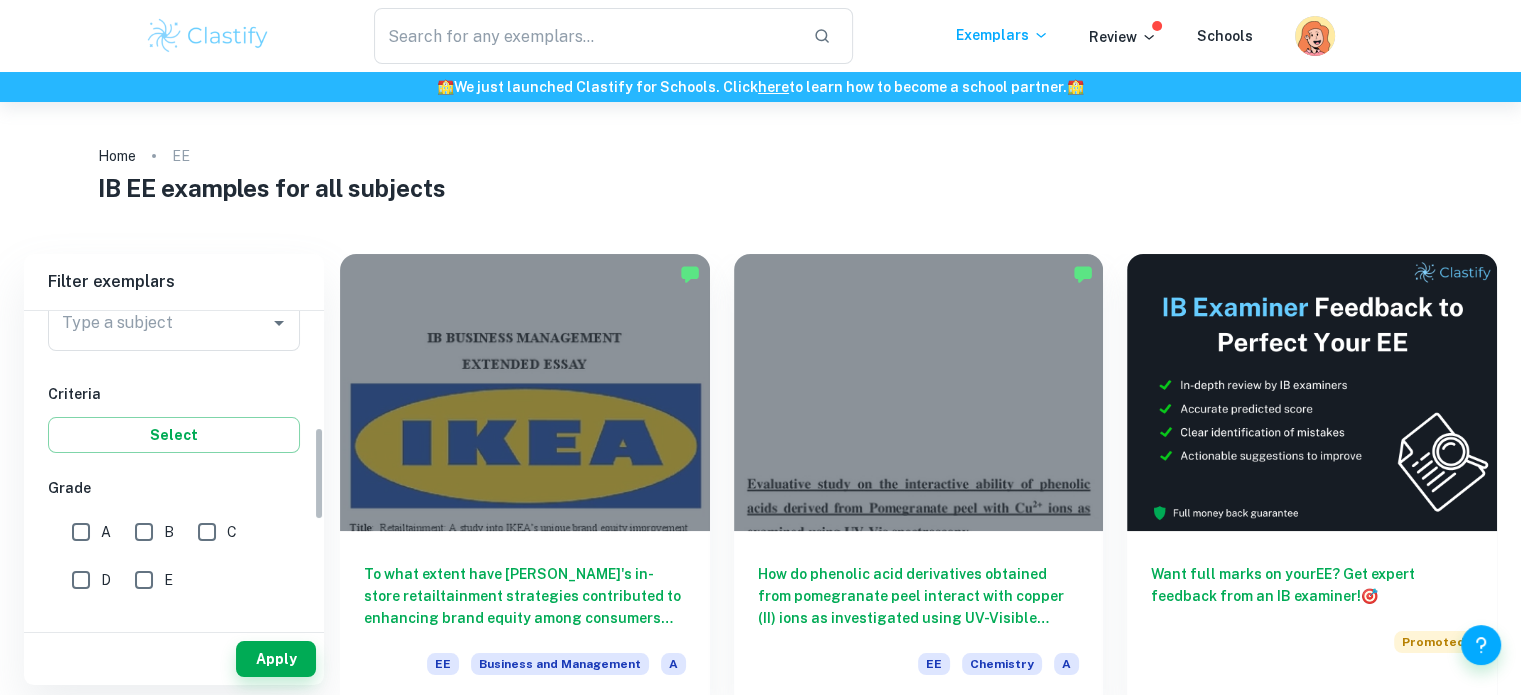 scroll, scrollTop: 200, scrollLeft: 0, axis: vertical 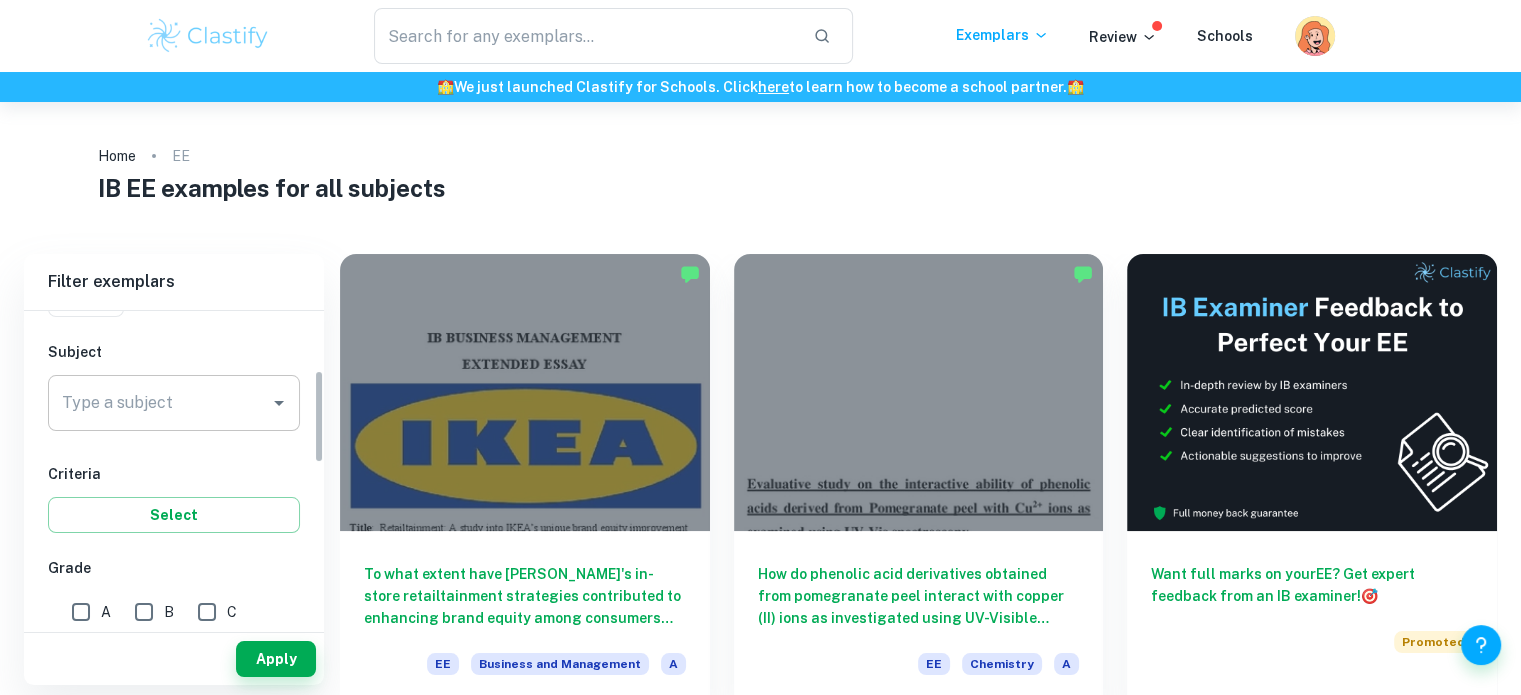 click on "Type a subject" at bounding box center (174, 403) 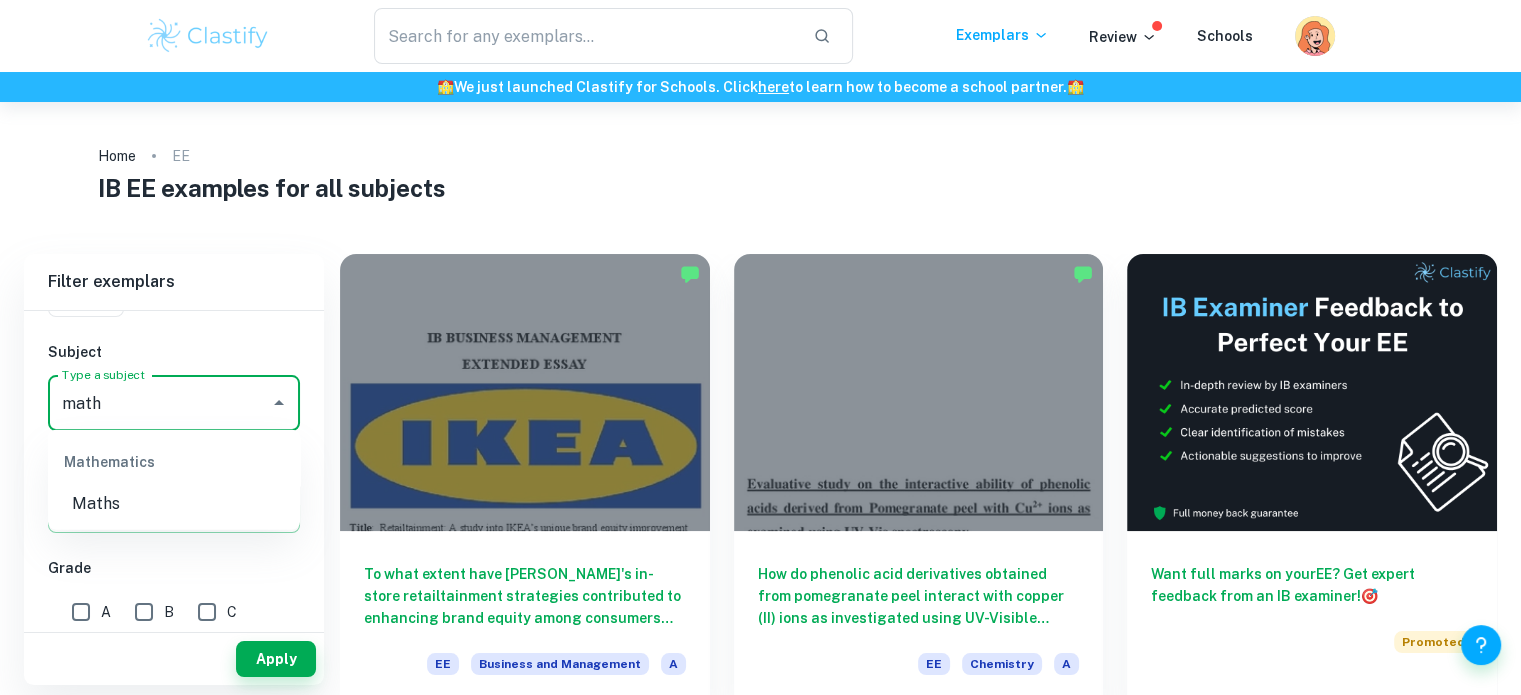 click on "Mathematics" at bounding box center [174, 462] 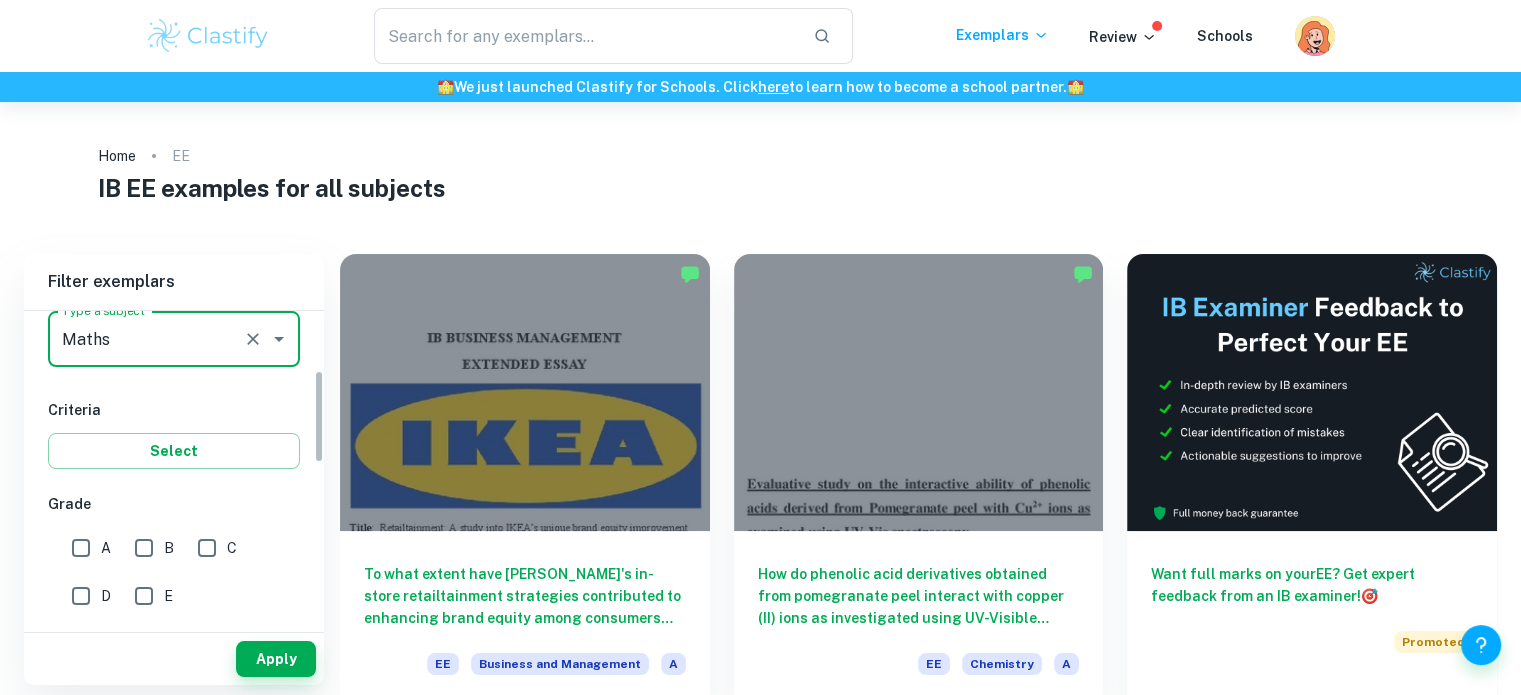 scroll, scrollTop: 300, scrollLeft: 0, axis: vertical 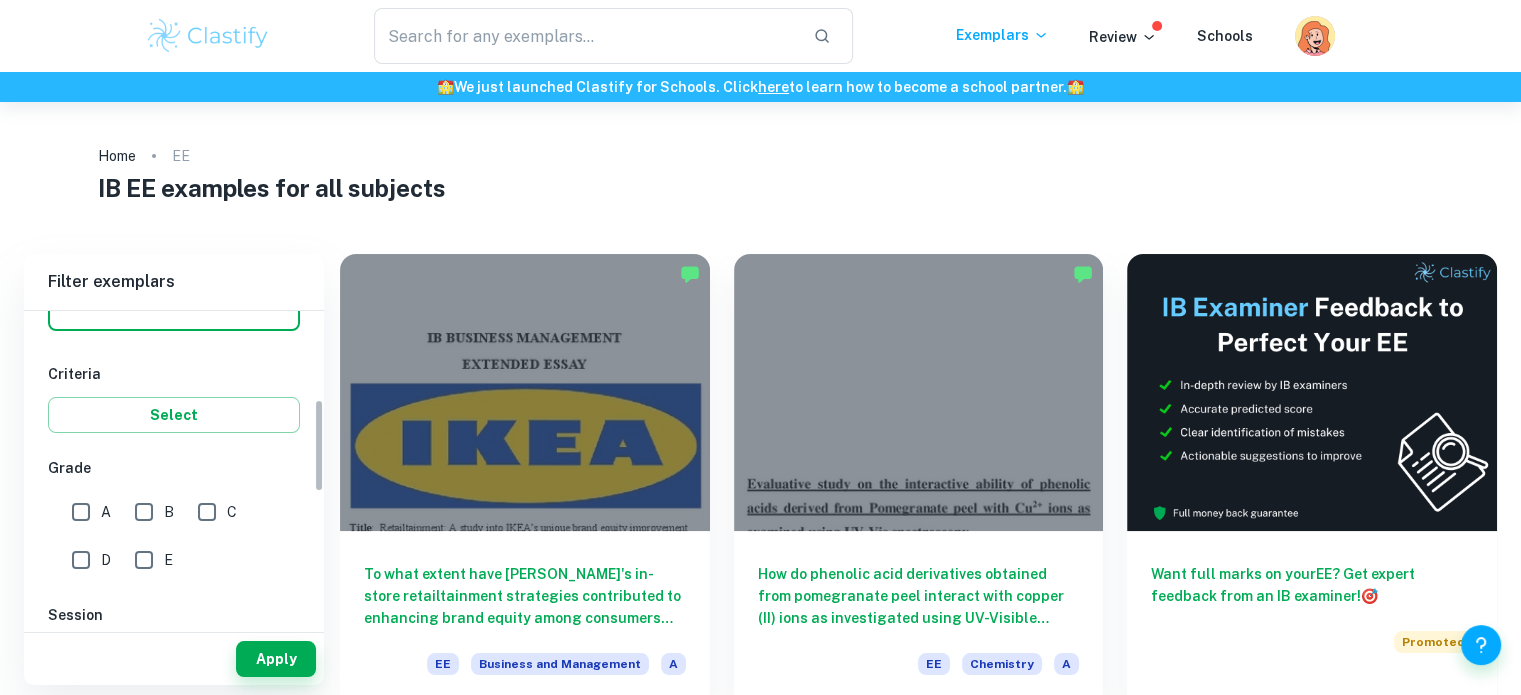 type on "Maths" 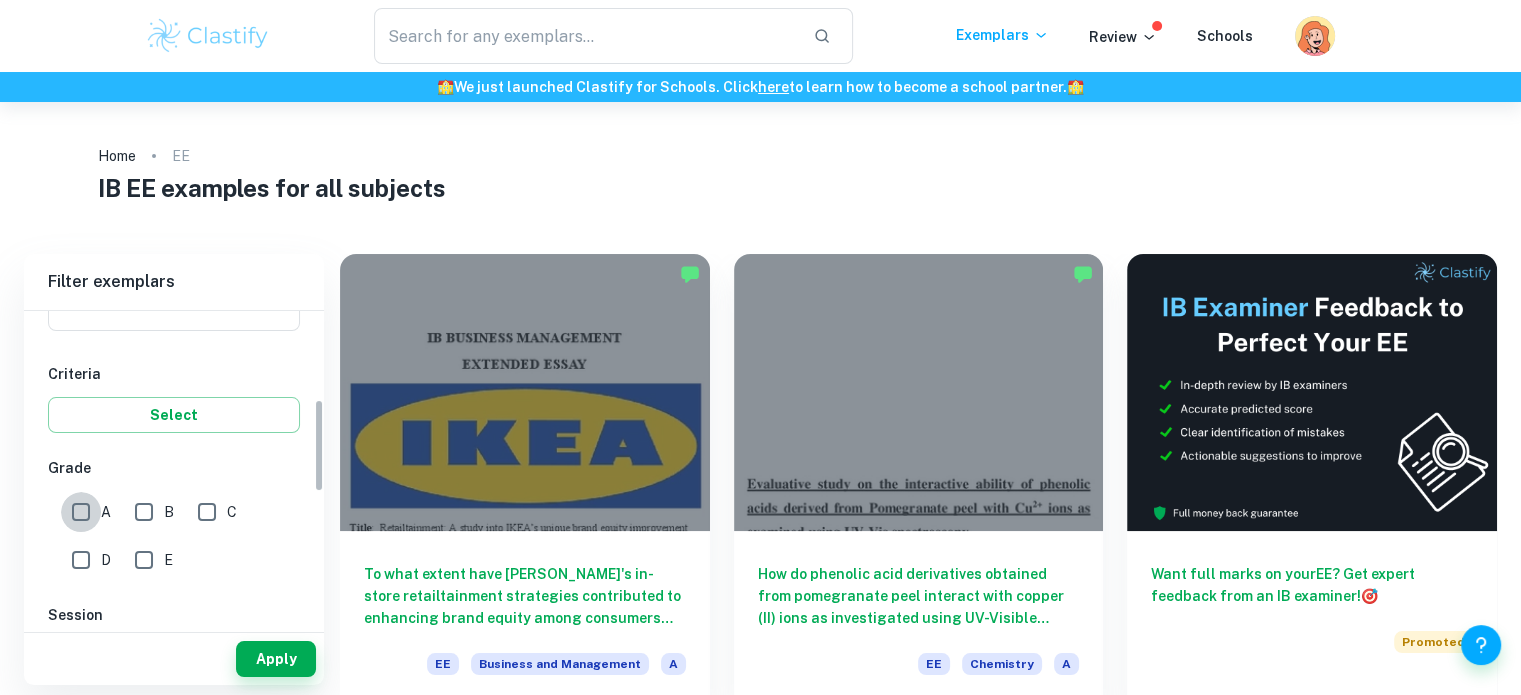 click on "A" at bounding box center [81, 512] 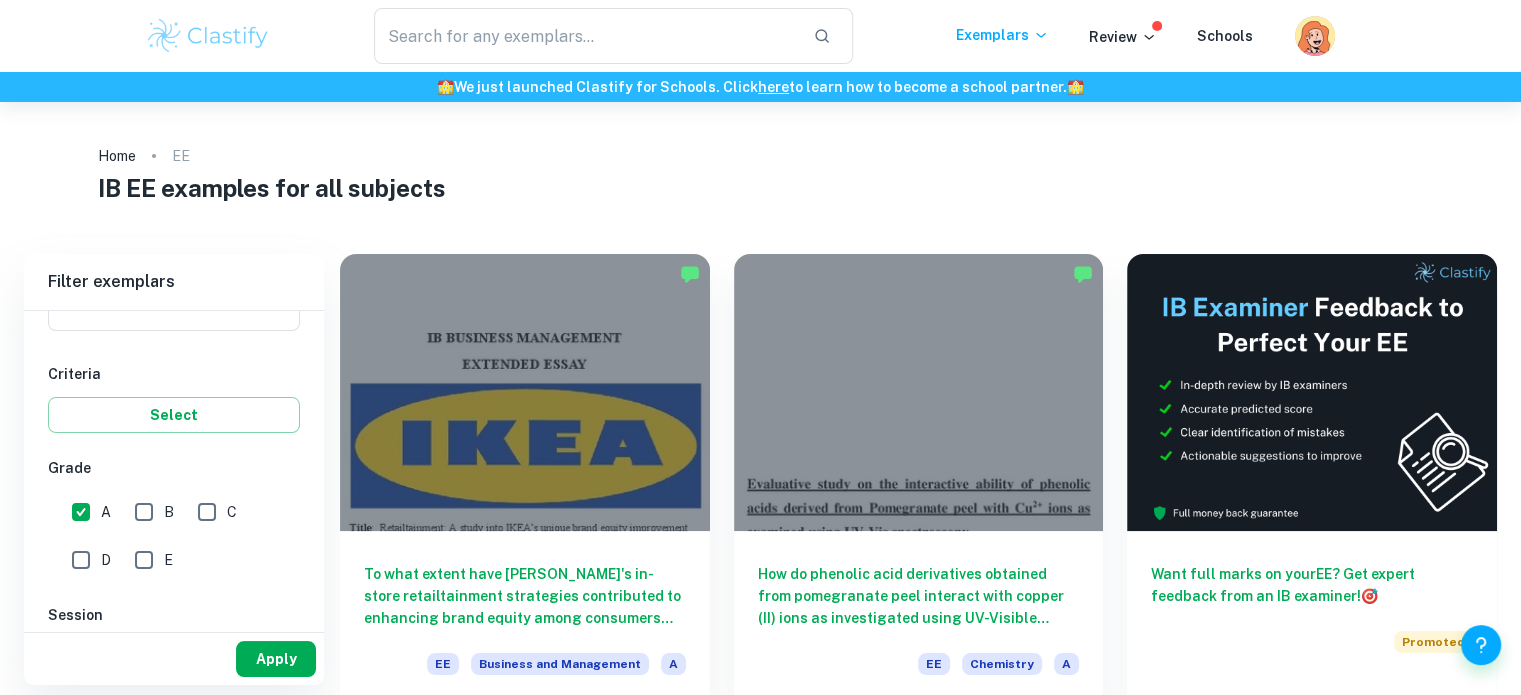 click on "Apply" at bounding box center (276, 659) 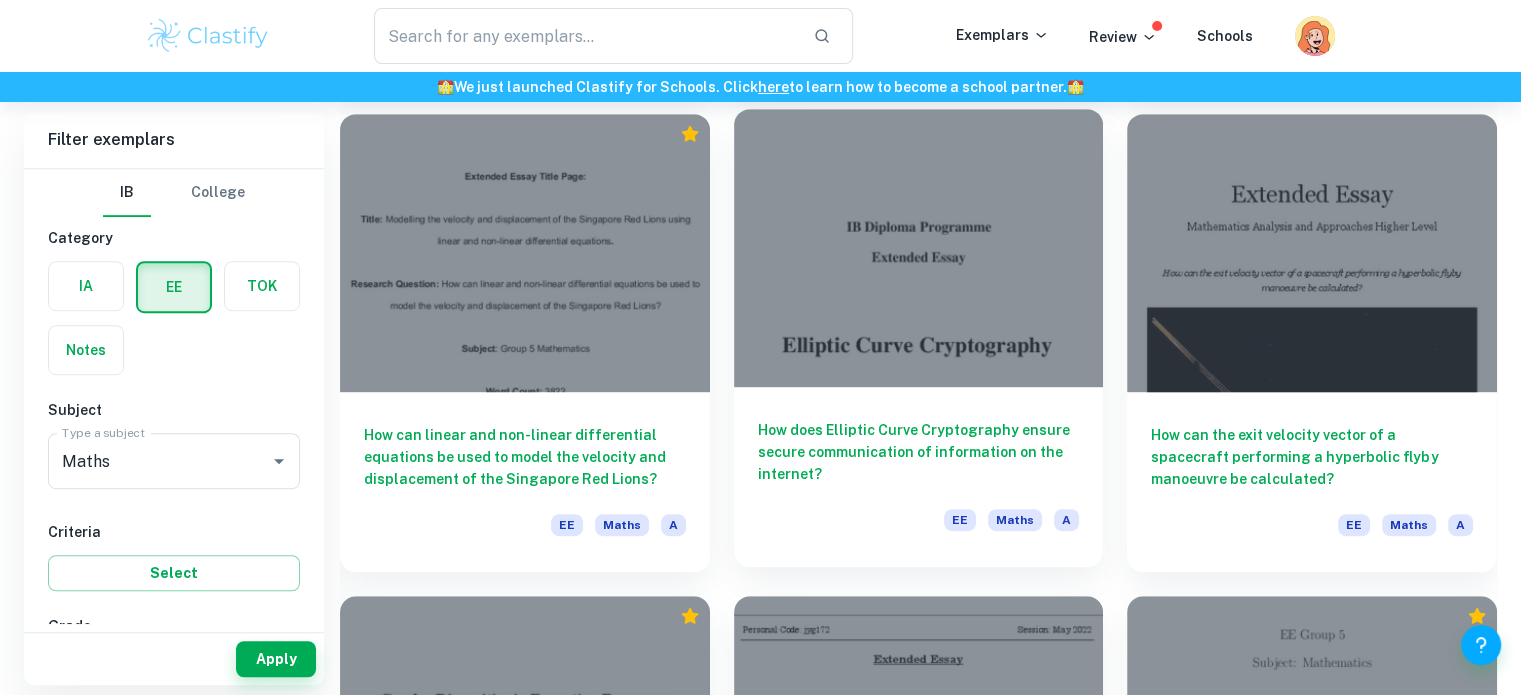 scroll, scrollTop: 1200, scrollLeft: 0, axis: vertical 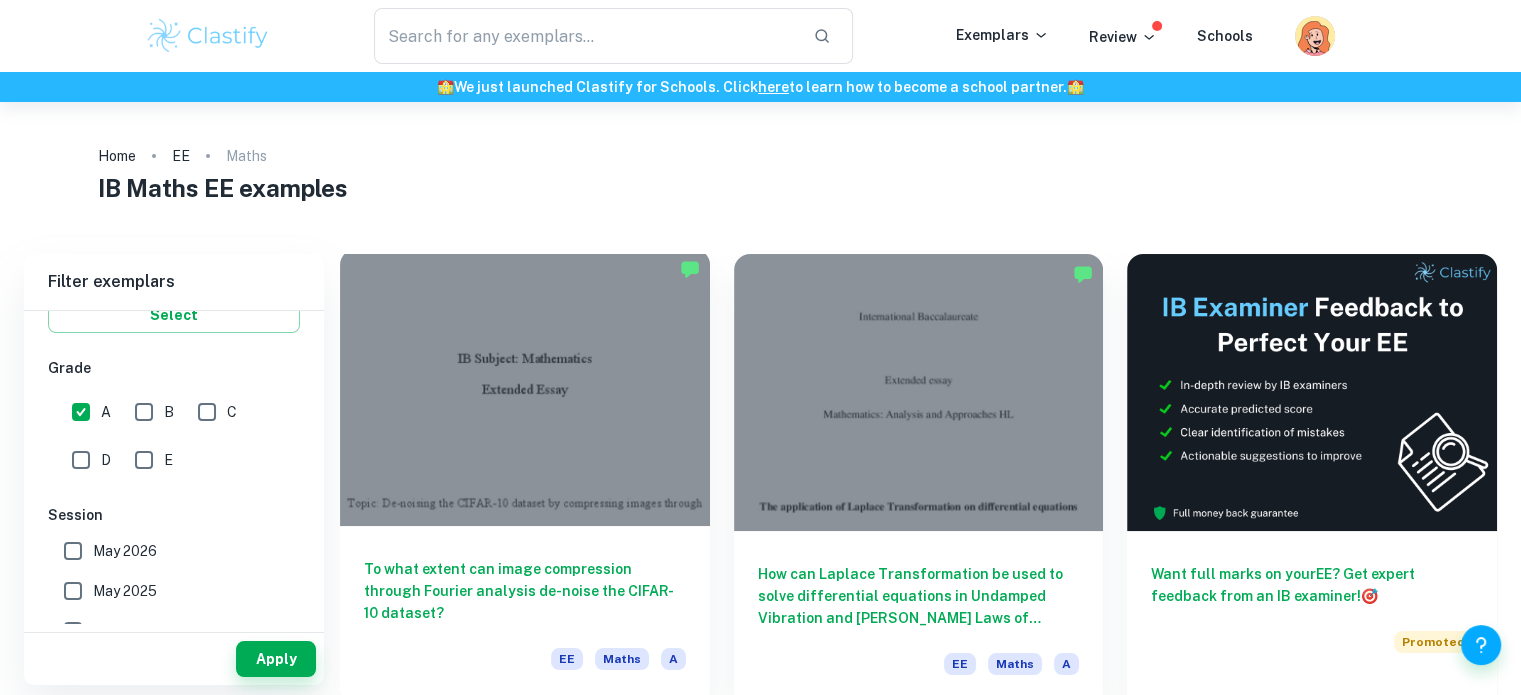 click at bounding box center (525, 387) 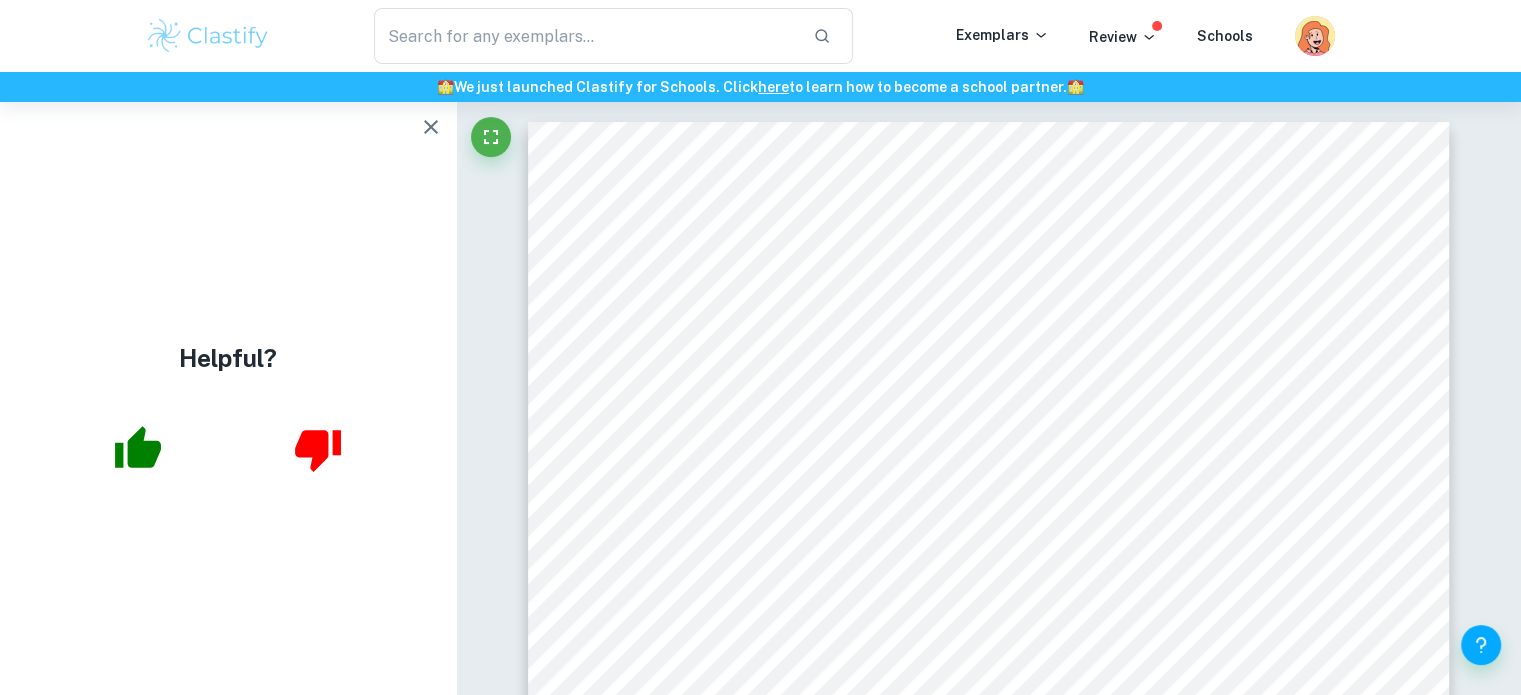 click on "IB Subject: Mathematics Extended Essay Topic: De-noising the CIFAR-10 dataset by compressing images through Fourier analysis Research Question: To what extent can image compression through Fourier analysis de-noise the CIFAR-10 dataset? Word Count: 3989" at bounding box center [989, 718] 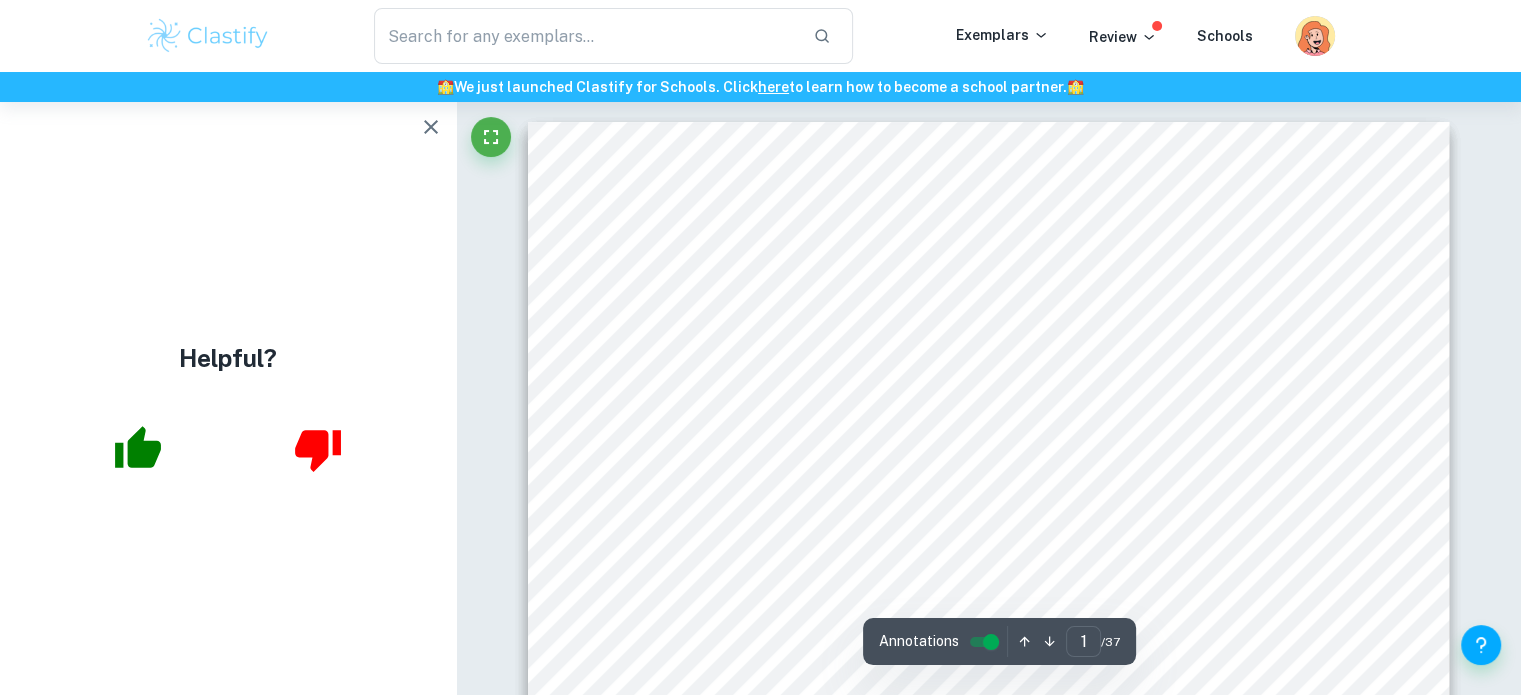 scroll, scrollTop: 600, scrollLeft: 0, axis: vertical 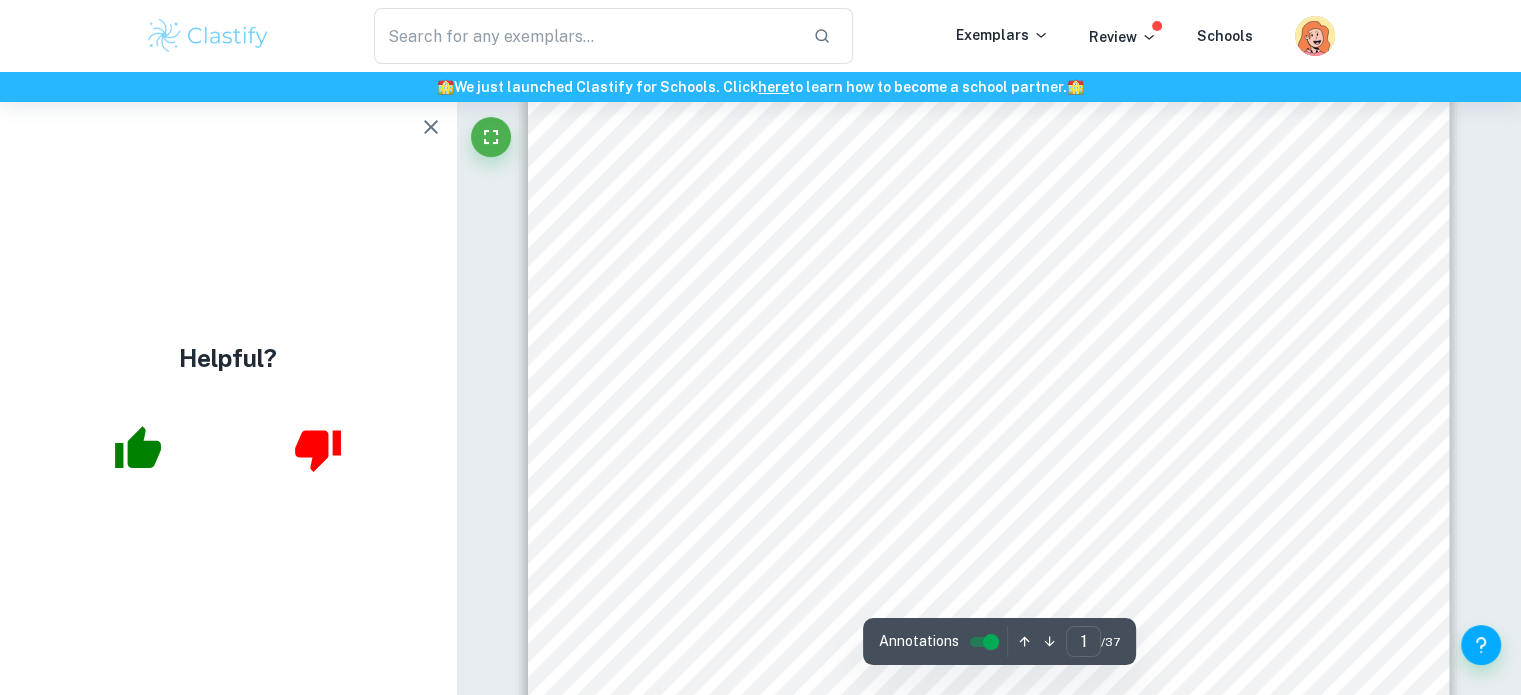 click 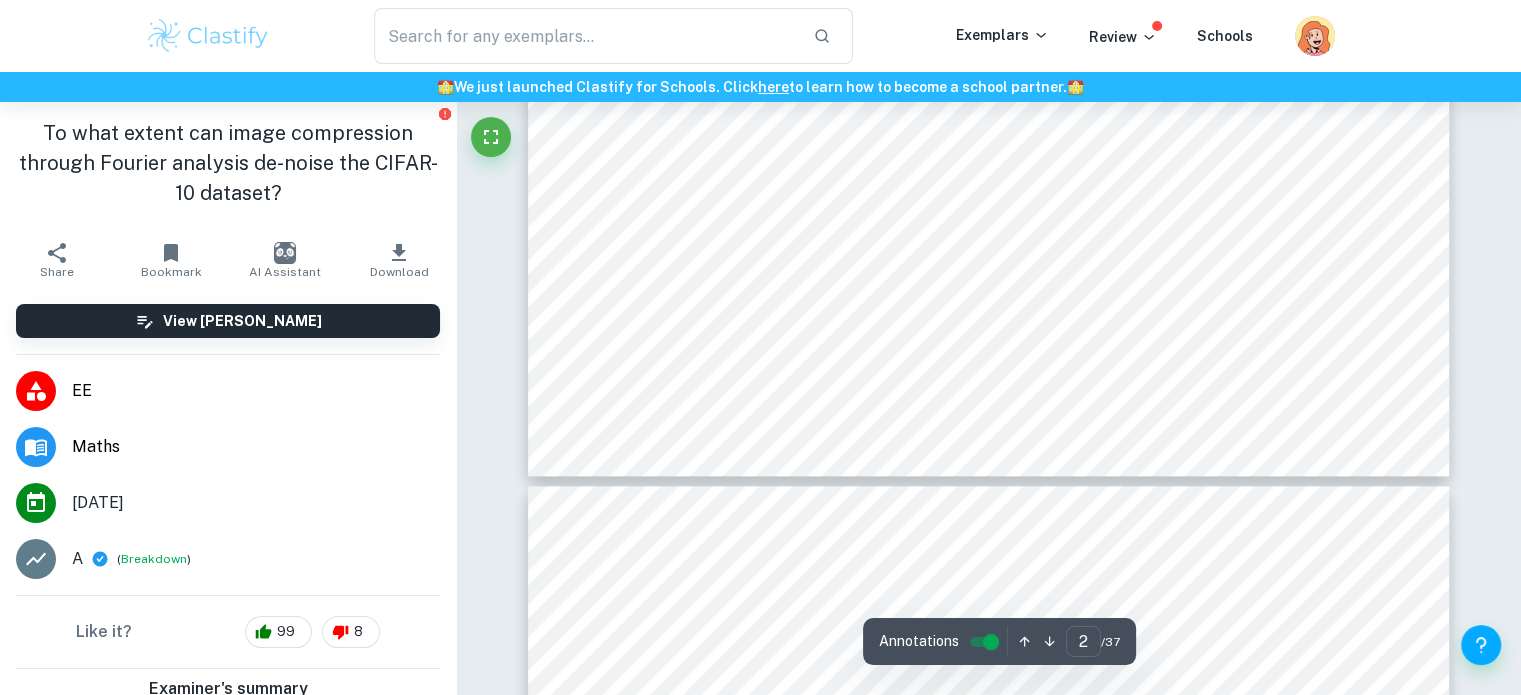 scroll, scrollTop: 1976, scrollLeft: 0, axis: vertical 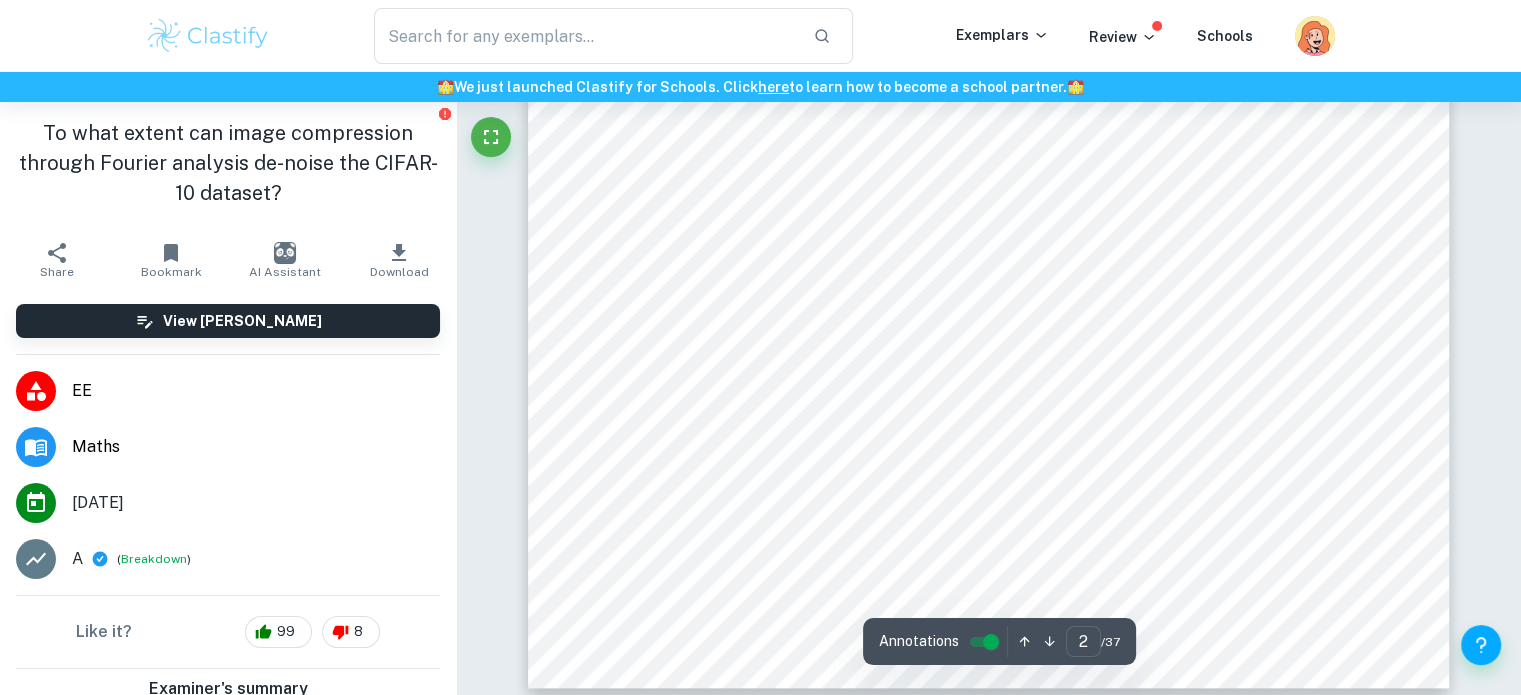 click on "................................................................................................................................ 30" at bounding box center (1048, 361) 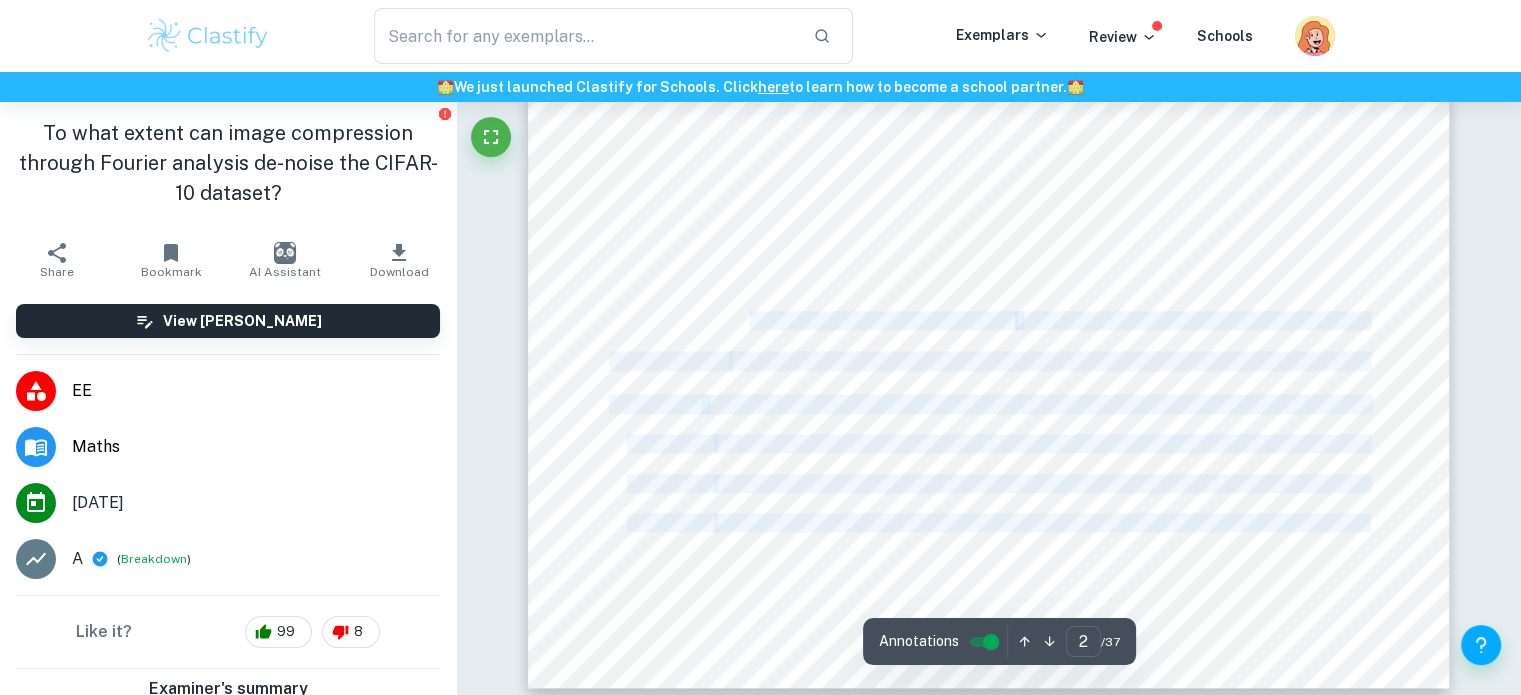 click on "1 T a b l e   o f   C o n t e n t s INTRODUCTION .............................................................................................................................. 2 FOURIER ANALYSIS: MATHEMATICS AND HOW IT WORKS   ................................................... 4 DEFINITIONS AND GRAPHICAL REPRESENTATION   ....................................................................... 4 BASIS OF THE FOURIER SERIES   .......................................................................................................... 7 DERIVING THE COEFFICIENTS OF THE FOURIER SERIES   ............................................................ 8 DERIVING THE   ý0   COEFFICIENT   ............................................................................................................................... 8 DERIVING THE   ýý   COEFFICIENT   ............................................................................................................................... 9 DERIVING THE   ýý   COEFFICIENT" at bounding box center (989, 92) 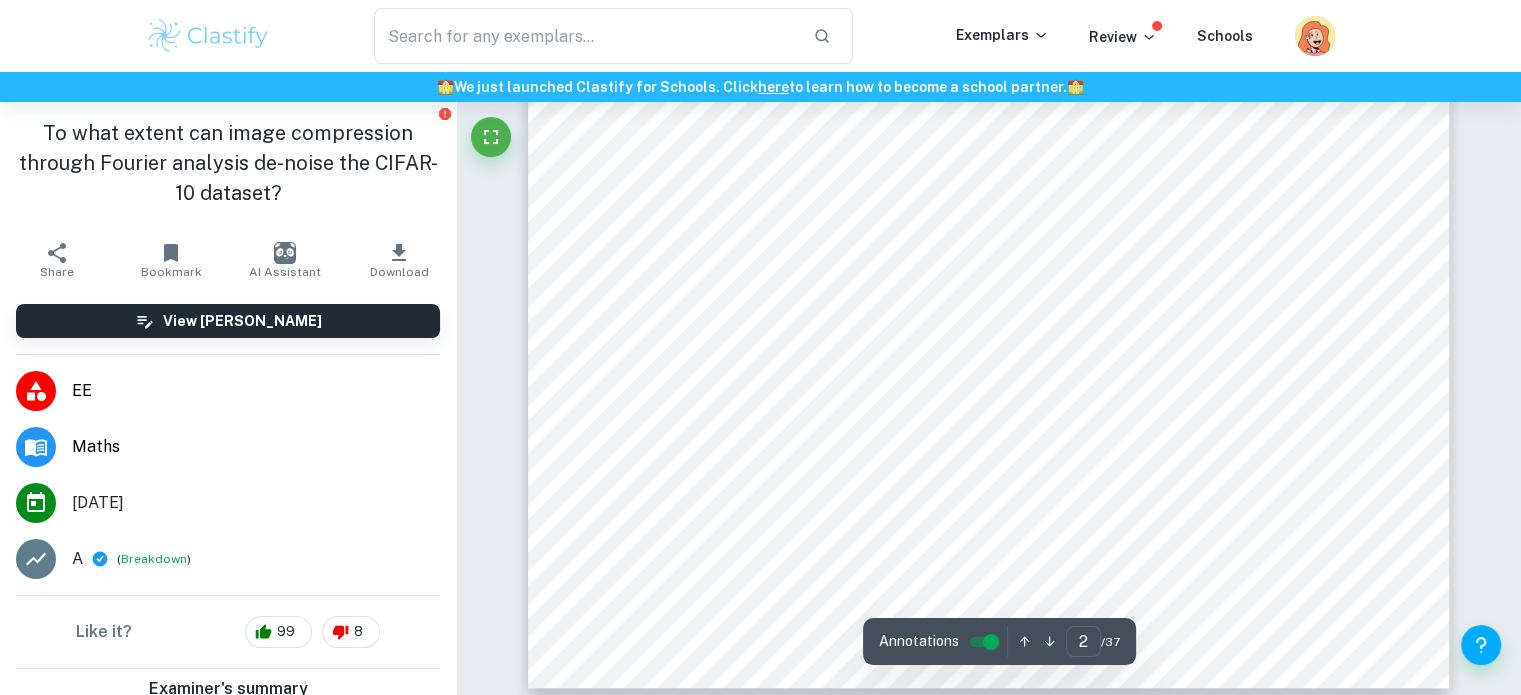 click on "................................................................................................................................ 30" at bounding box center [1048, 361] 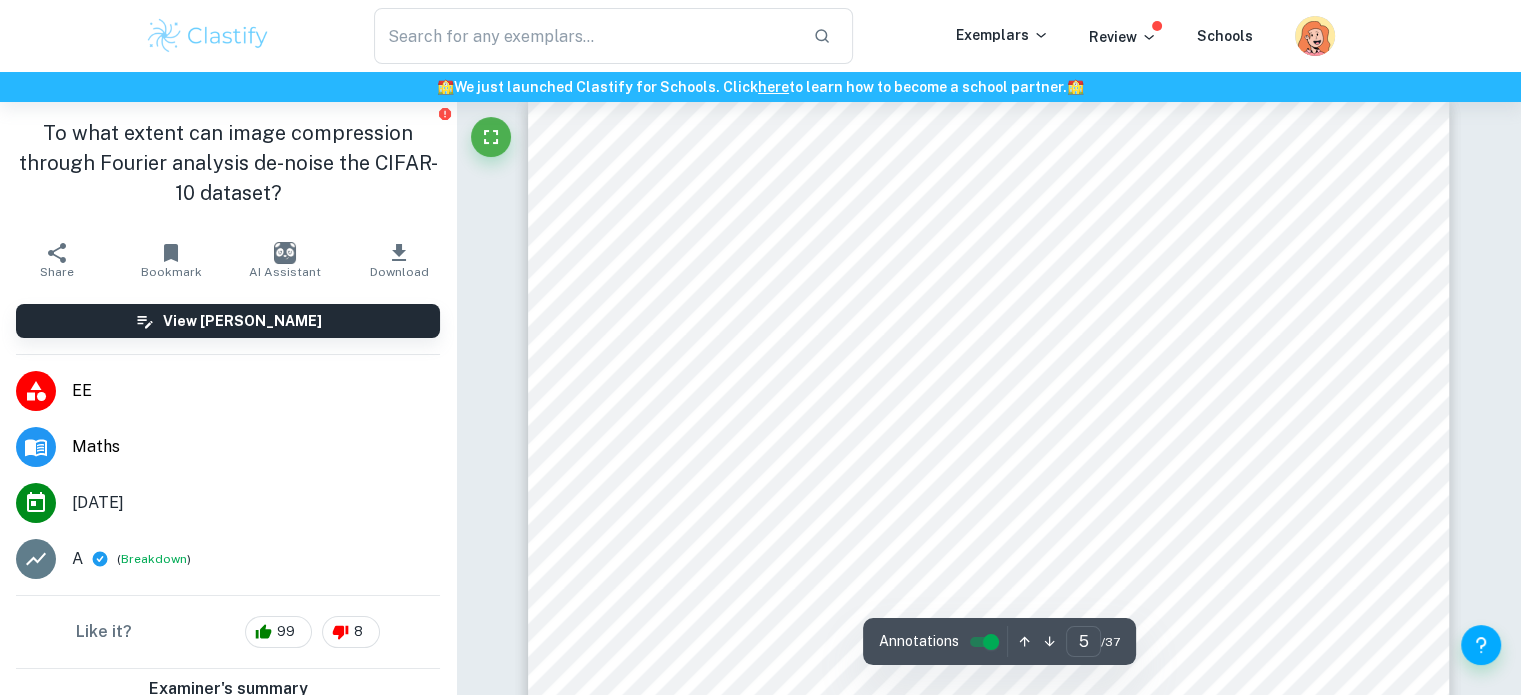 scroll, scrollTop: 4876, scrollLeft: 0, axis: vertical 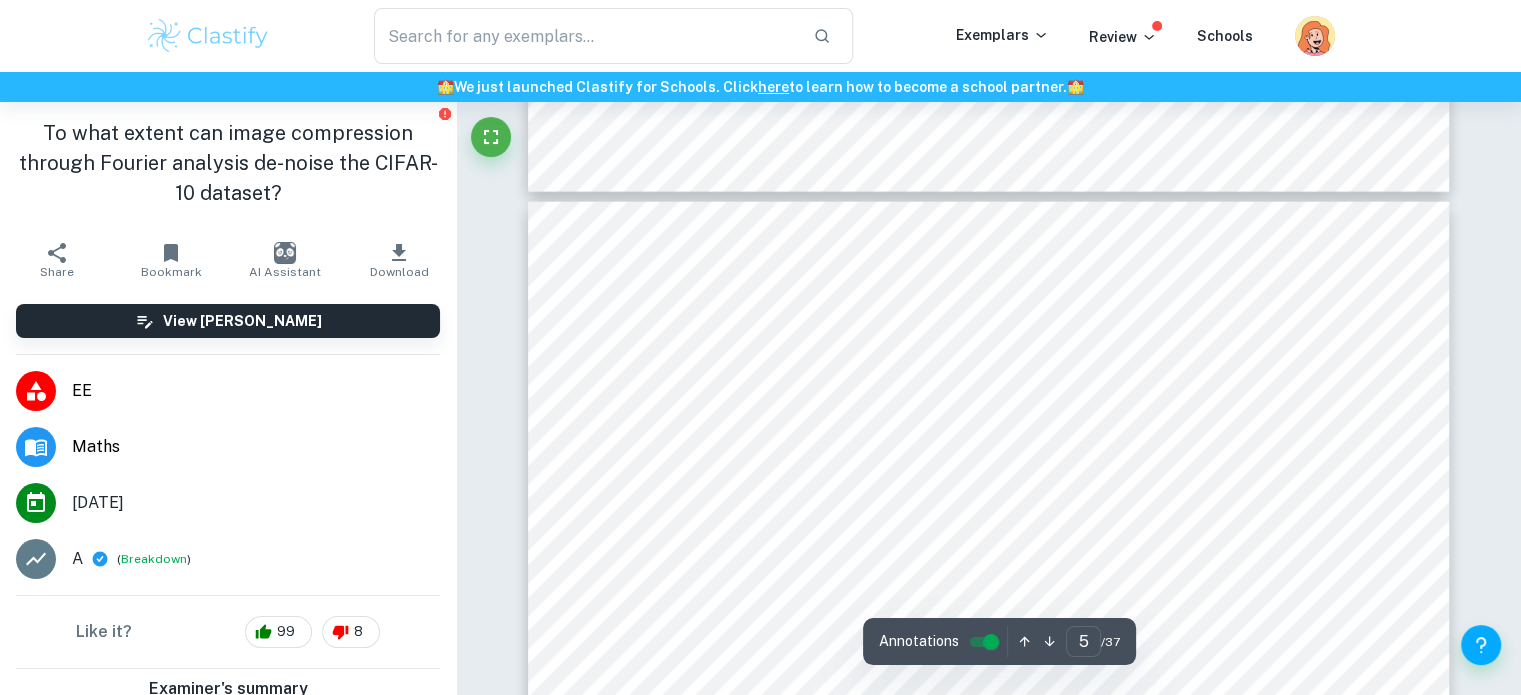 click on "4 FOURIER ANALYSIS: MATHEMATICS AND HOW IT WORKS DEFINITIONS AND GRAPHICAL REPRESENTATION Fourier analysis is the process by which a complex waveform is represented as a series of sinusoidal functions. (Harrison, 2011) As an example, consider the complex waveform in Figure 2 below. Figure 2 (Produced by Author on GeoGebra) Figure 2 depicts the graph of   ý ( ÿ )   = 3sin (2ÿ) + 2sin(3ÿ) . By performing Fourier analysis on this waveform, one would be to mathematically analyze the graphical output (what9s seen in Figure 2) to determine the input equation:   ý ( ÿ ) . Figure 2 portrays the function   ý ( ÿ )   in the spatial domain. In this case, the spatial domain refers to the regular 2D cartesian plane. Fourier analysis of   ý ( ÿ )   would convert the function into the frequency domain, which describes the amplitude of the various sinusoidal functions contained in the complex waveform. (Harrison, 2011) Figure 3 on the next page is a representation of the First Term of   ý(ÿ) 2Ã 2   = Ã   ý(ÿ)" at bounding box center [989, 798] 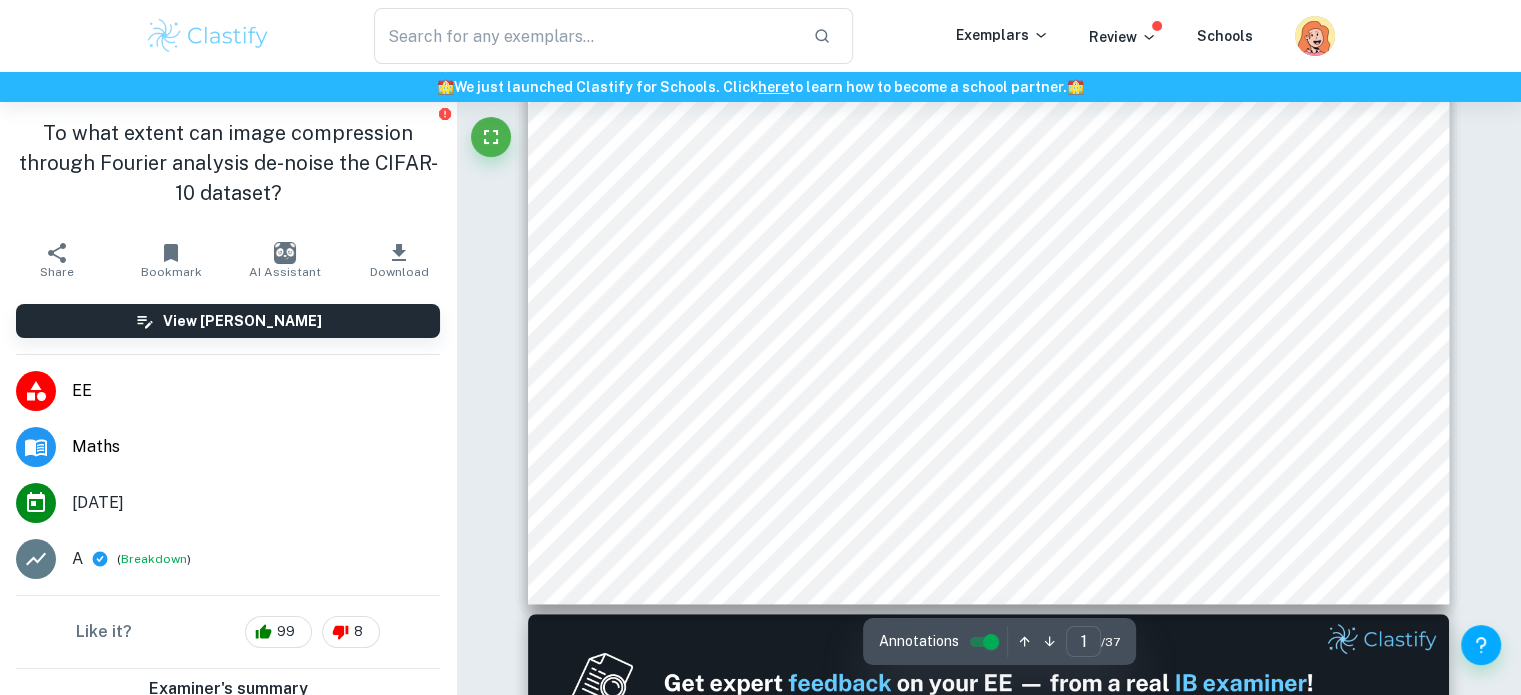 scroll, scrollTop: 495, scrollLeft: 0, axis: vertical 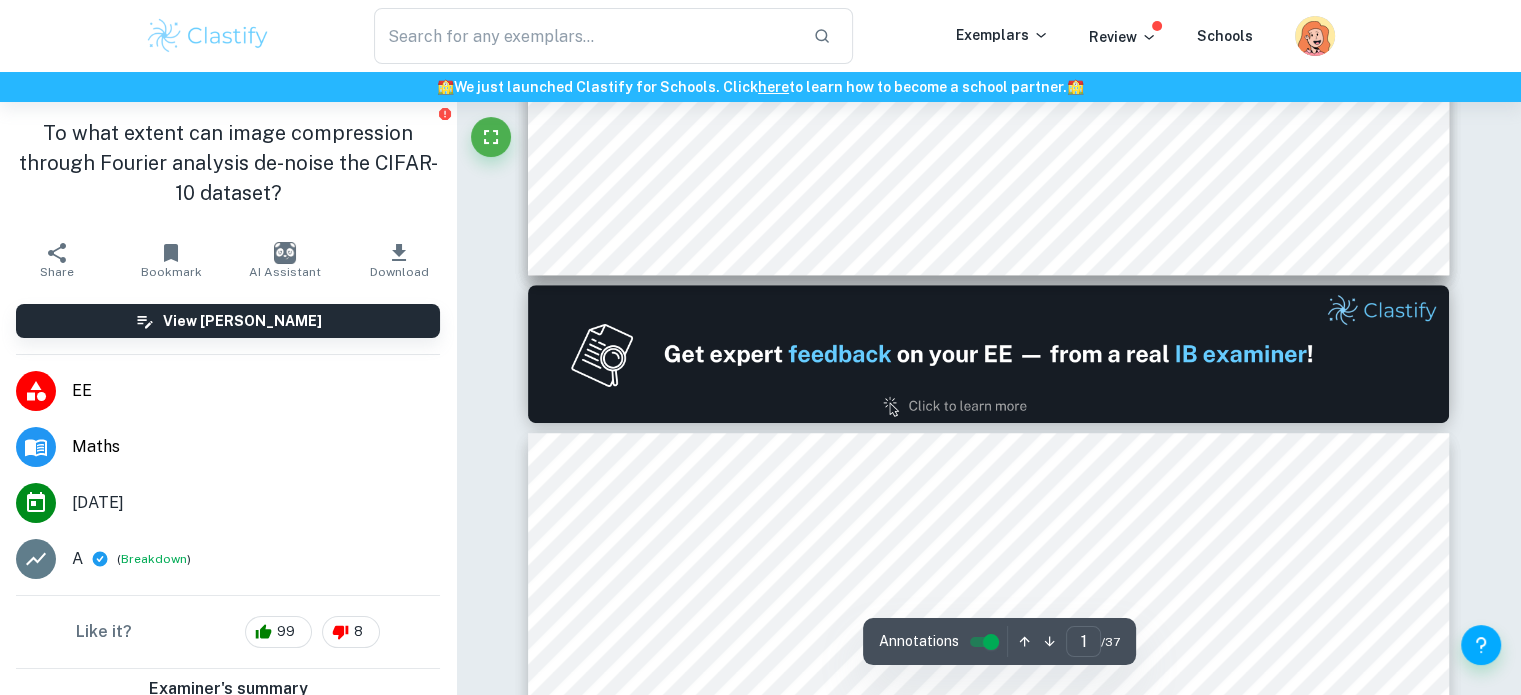 type on "2" 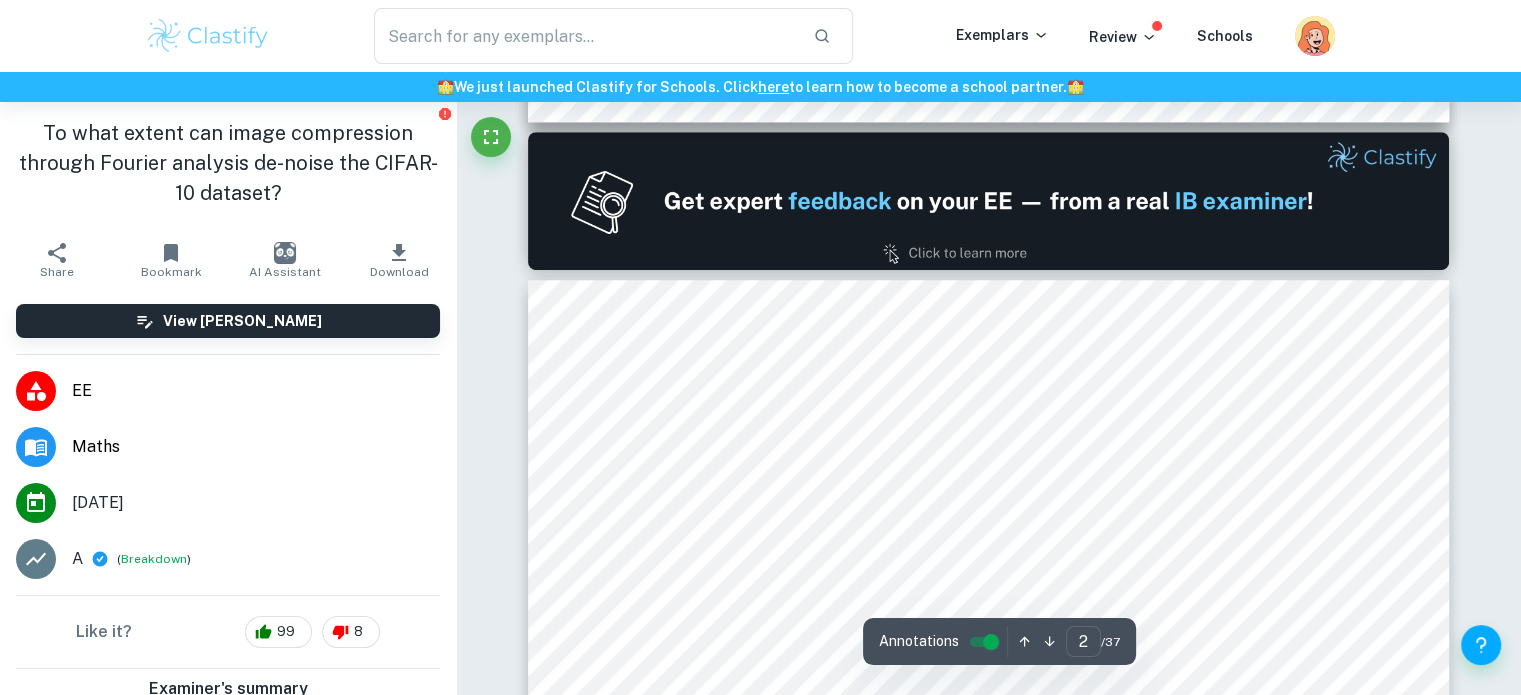 scroll, scrollTop: 1195, scrollLeft: 0, axis: vertical 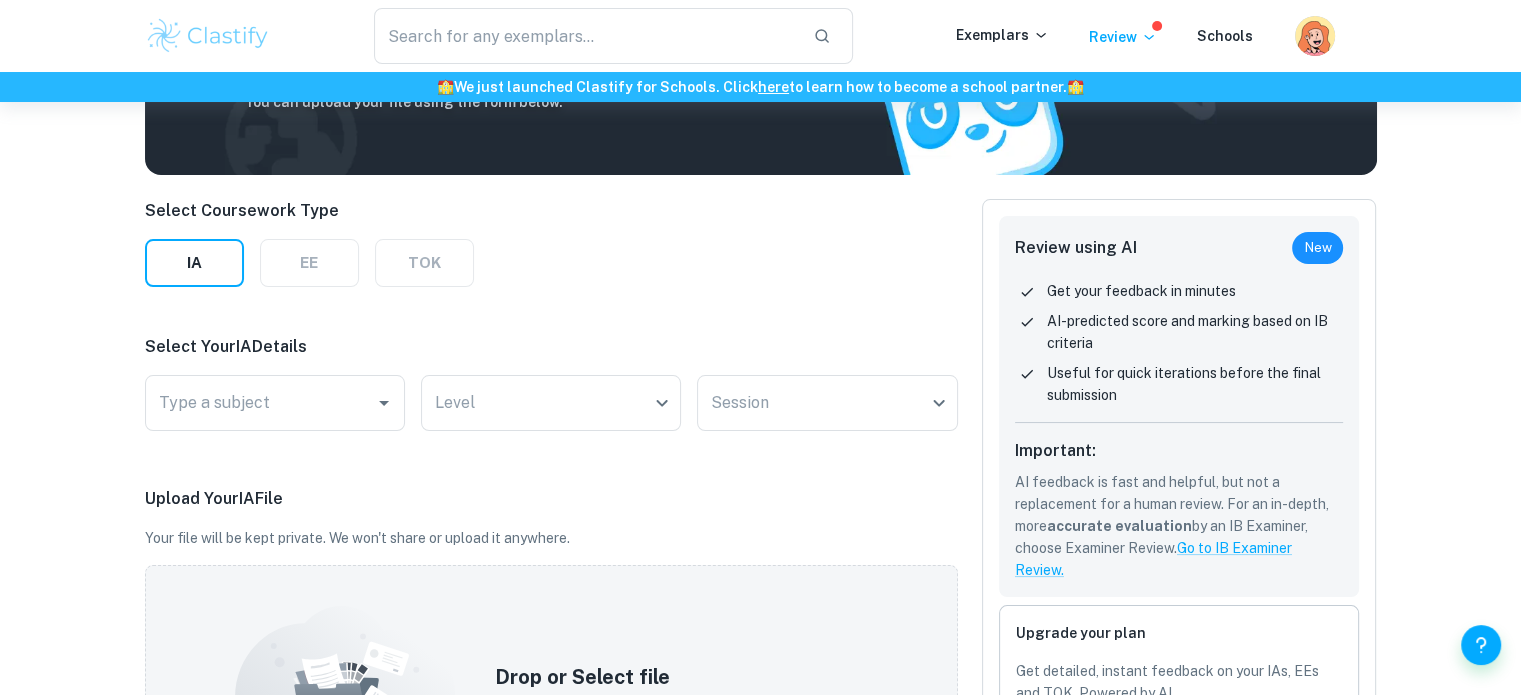 click on "Useful for quick iterations before the final submission" at bounding box center (1195, 384) 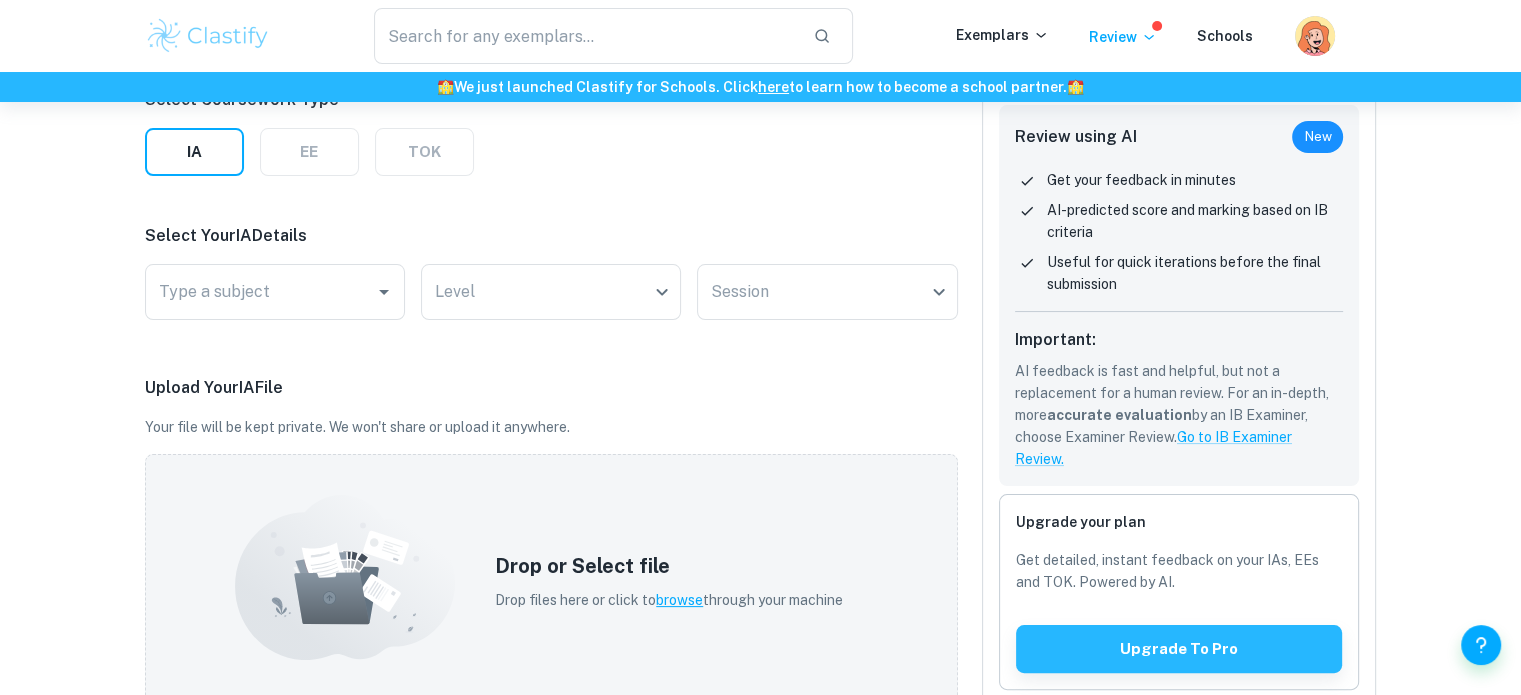 scroll, scrollTop: 475, scrollLeft: 0, axis: vertical 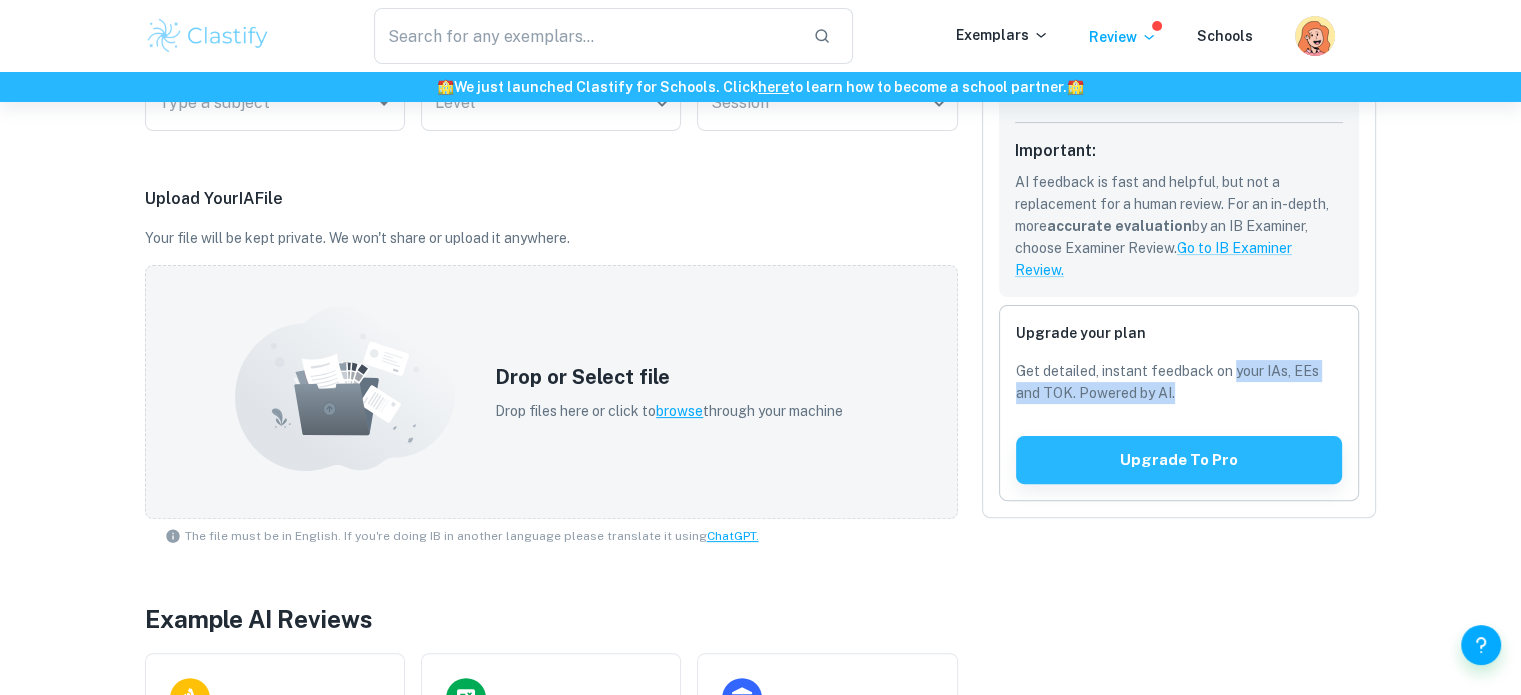 drag, startPoint x: 1232, startPoint y: 363, endPoint x: 1244, endPoint y: 393, distance: 32.31099 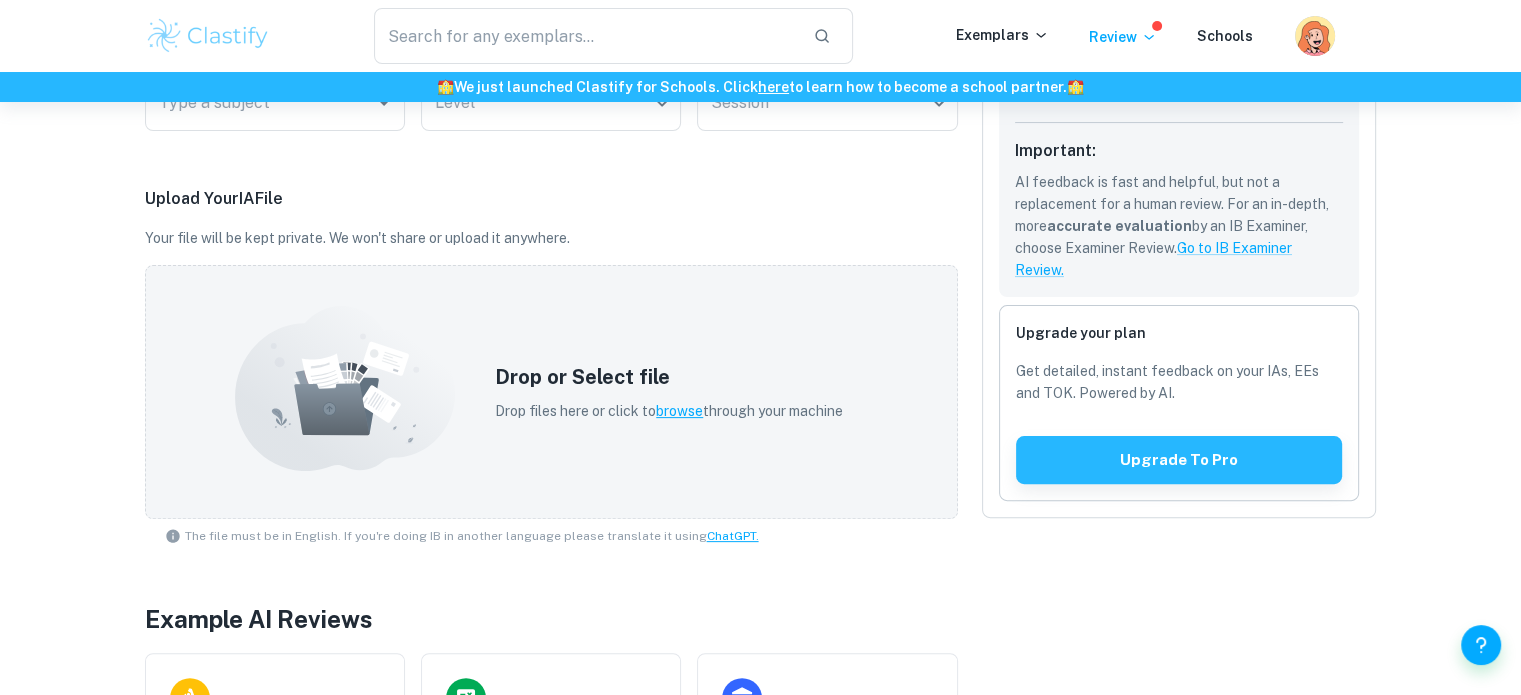 click on "Get detailed, instant feedback on your IAs, EEs and TOK. Powered by AI." at bounding box center [1179, 382] 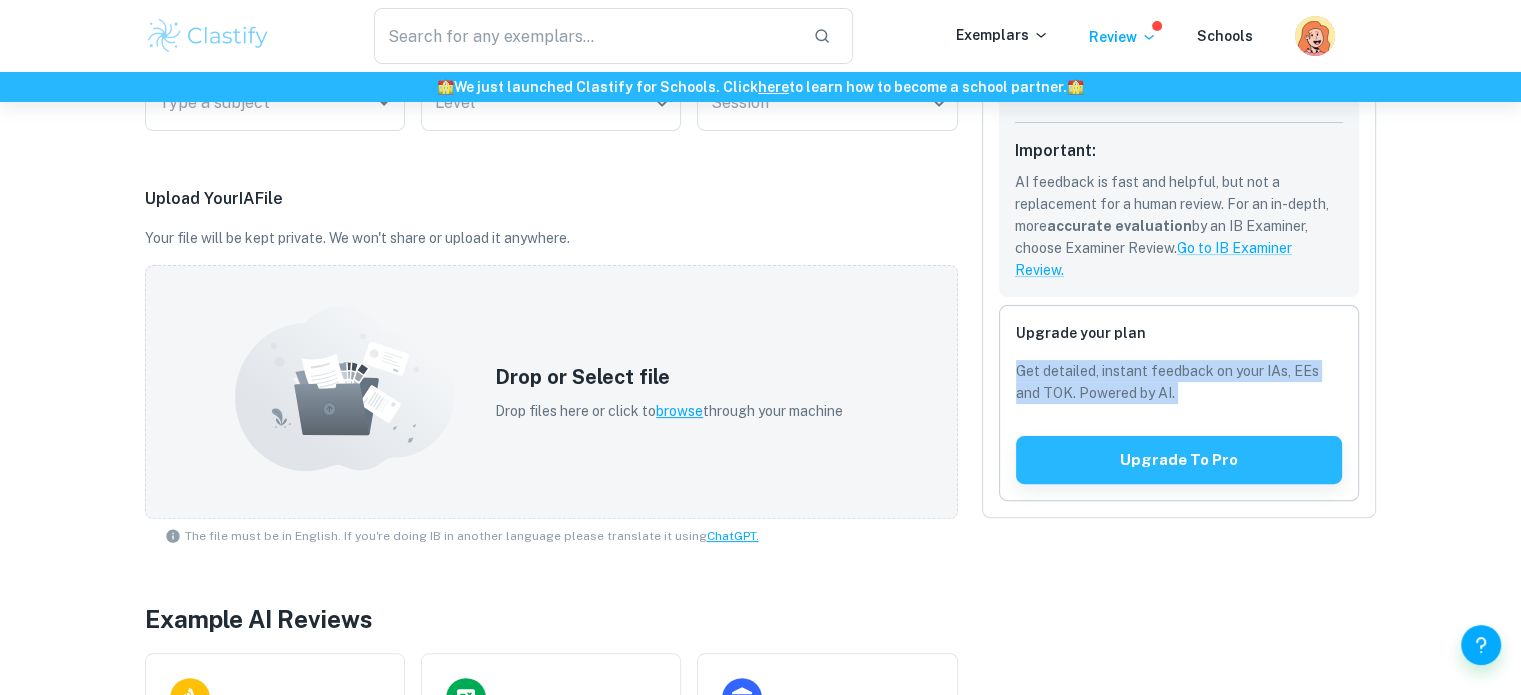 click on "Get detailed, instant feedback on your IAs, EEs and TOK. Powered by AI." at bounding box center [1179, 382] 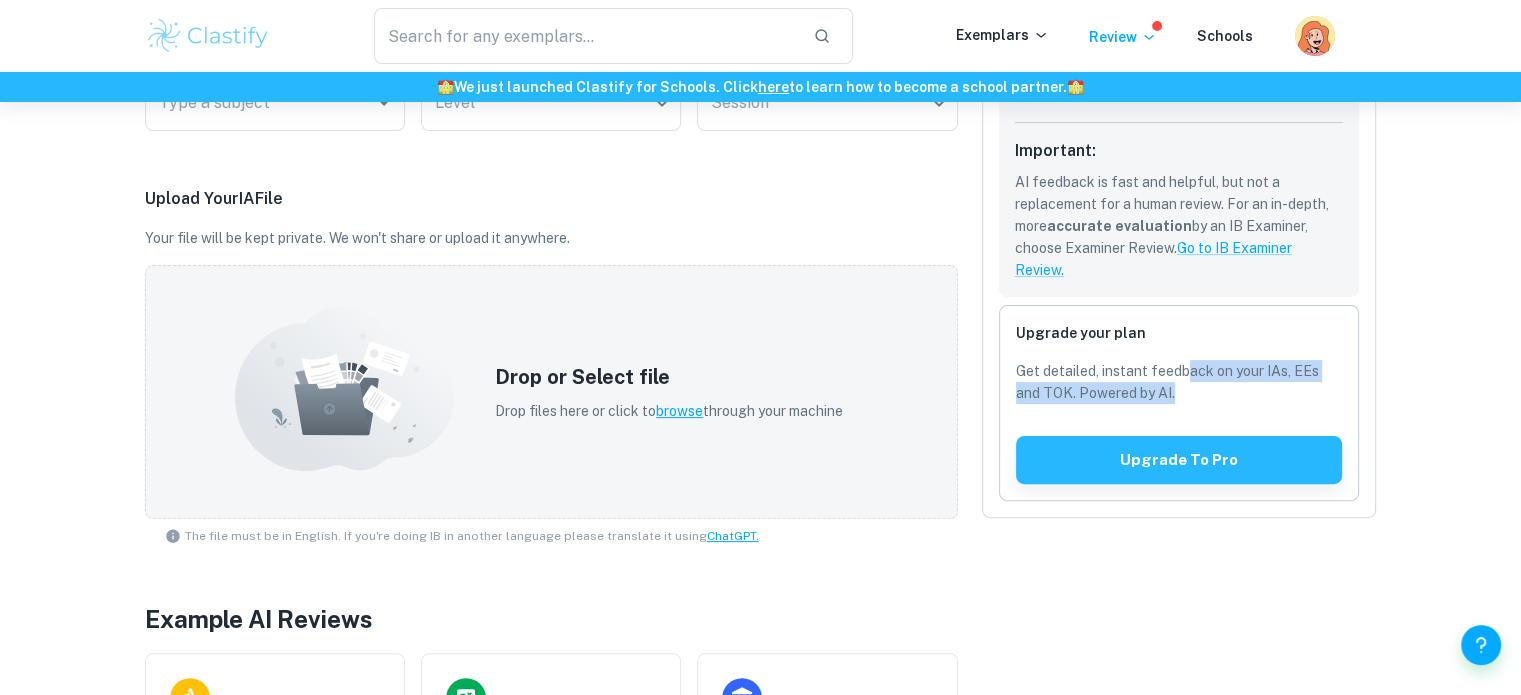 drag, startPoint x: 1213, startPoint y: 391, endPoint x: 1185, endPoint y: 367, distance: 36.878178 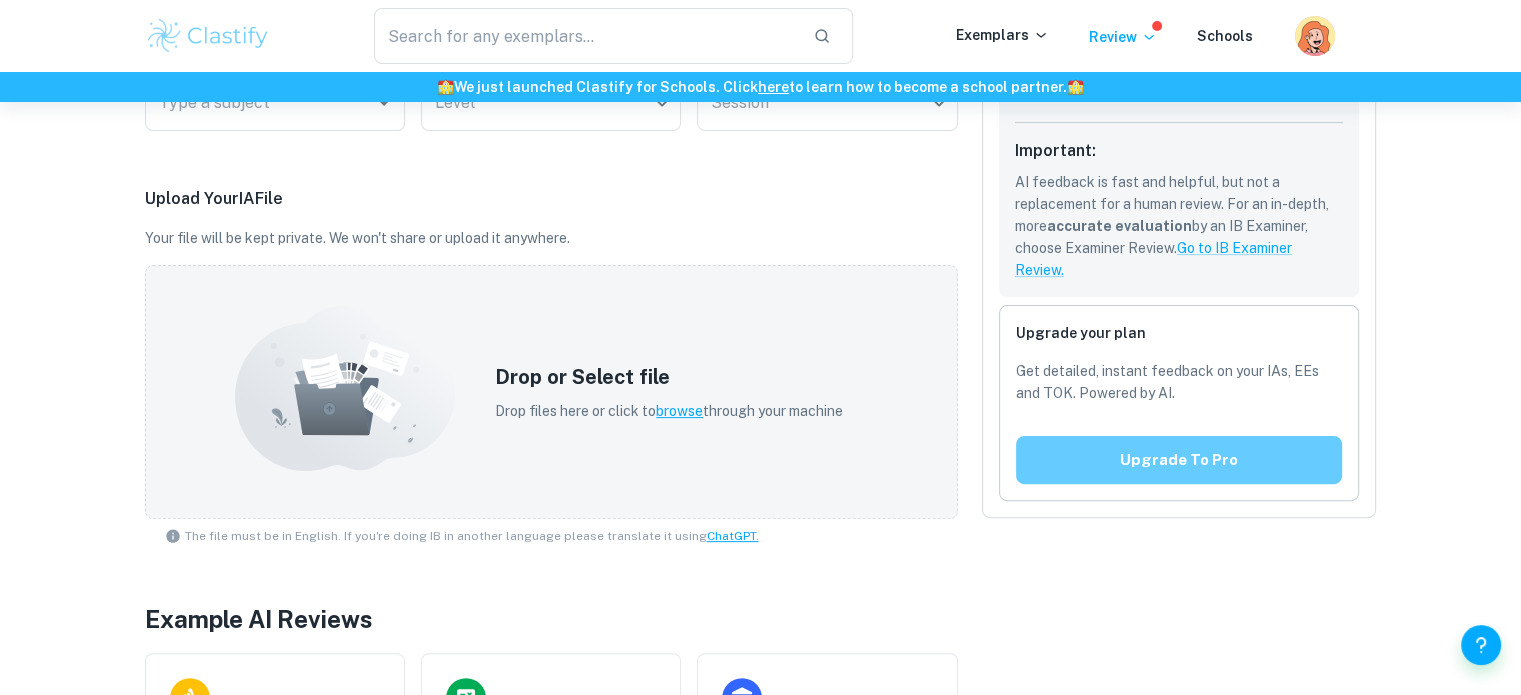 click on "Upgrade to pro" at bounding box center [1179, 460] 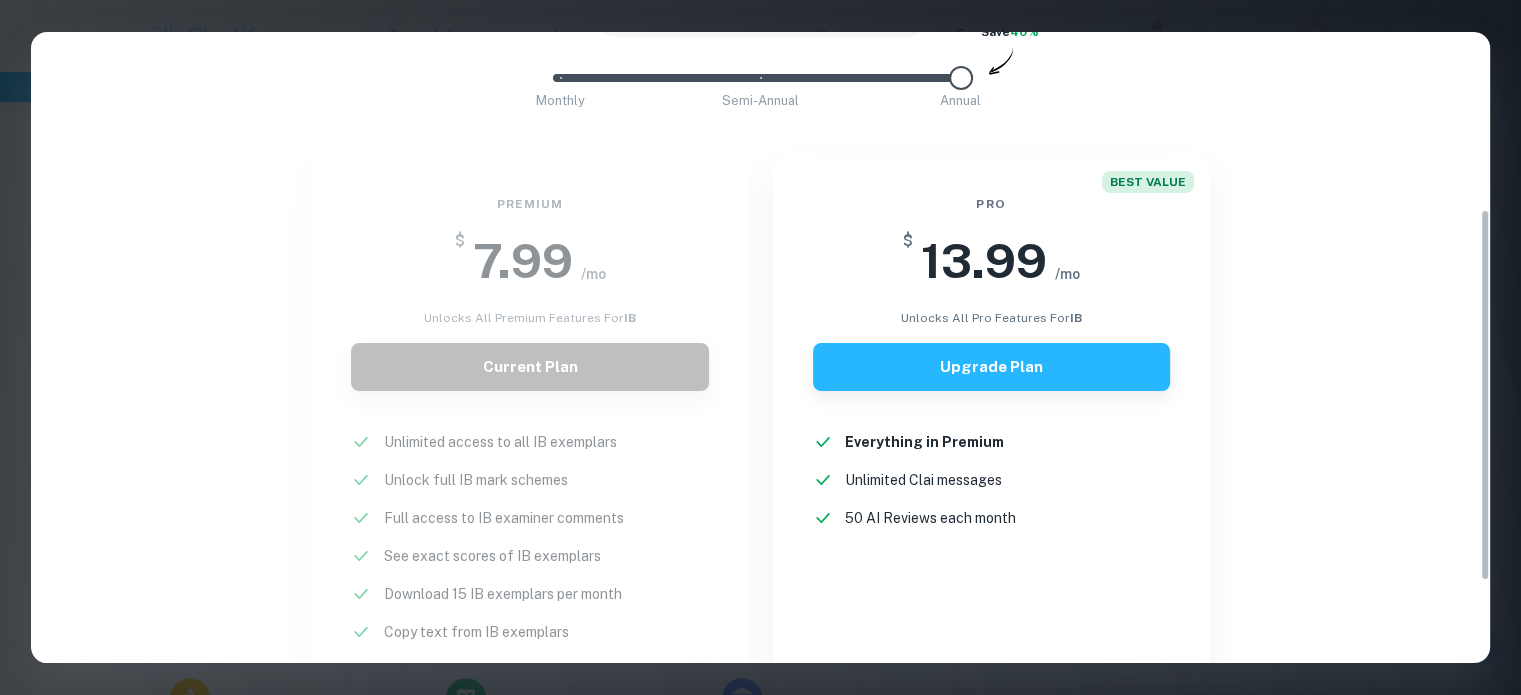 scroll, scrollTop: 400, scrollLeft: 0, axis: vertical 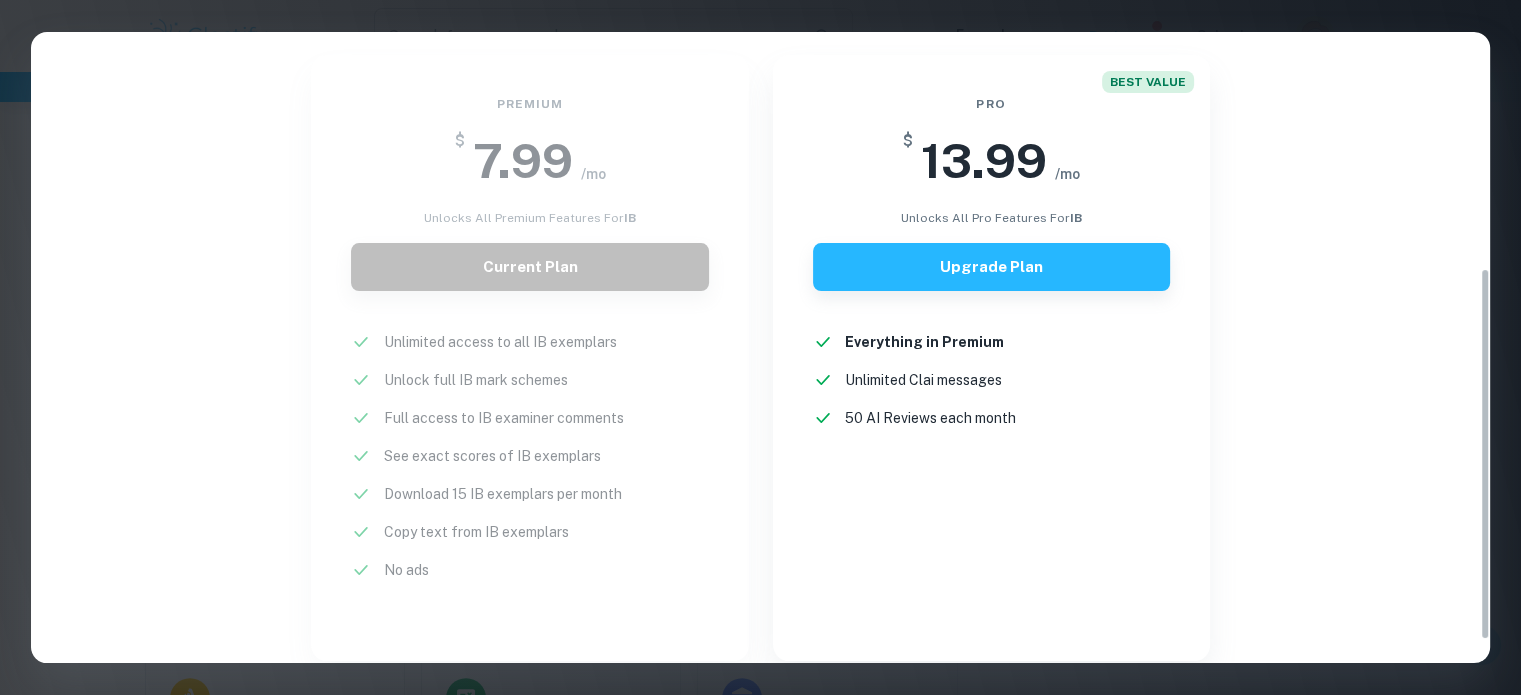 click on "Easily Ace Your IB Coursework & Crush College Essays with  Clastify Premium The quality of your education determines the success of your future. For a fraction of the cost of a tutor or prep course, you gain access to the same strategies and insights that have helped countless students ace their IB coursework and college applications. It's a small investment, with a potentially life-changing return. Moderated by ex-admission officers and official IB examiners with 10+ years of experience IB COLLEGE IB + COLLEGE Monthly Semi-Annual Annual Save  40% Premium $ 7.99 /mo unlocks all premium features for  IB Current Plan Unlimited access to all IB exemplars New! Unlock full IB mark schemes New! Full access to IB examiner comments New! See exact scores of IB exemplars New! Download 15 IB exemplars per month New! Copy text from IB exemplars New! No ads New! BEST VALUE Pro $ 13.99 /mo unlocks all pro features for  IB Upgrade Plan Everything in Premium New! Unlimited Clai messages New! 50 AI Reviews each month New!" at bounding box center [760, 347] 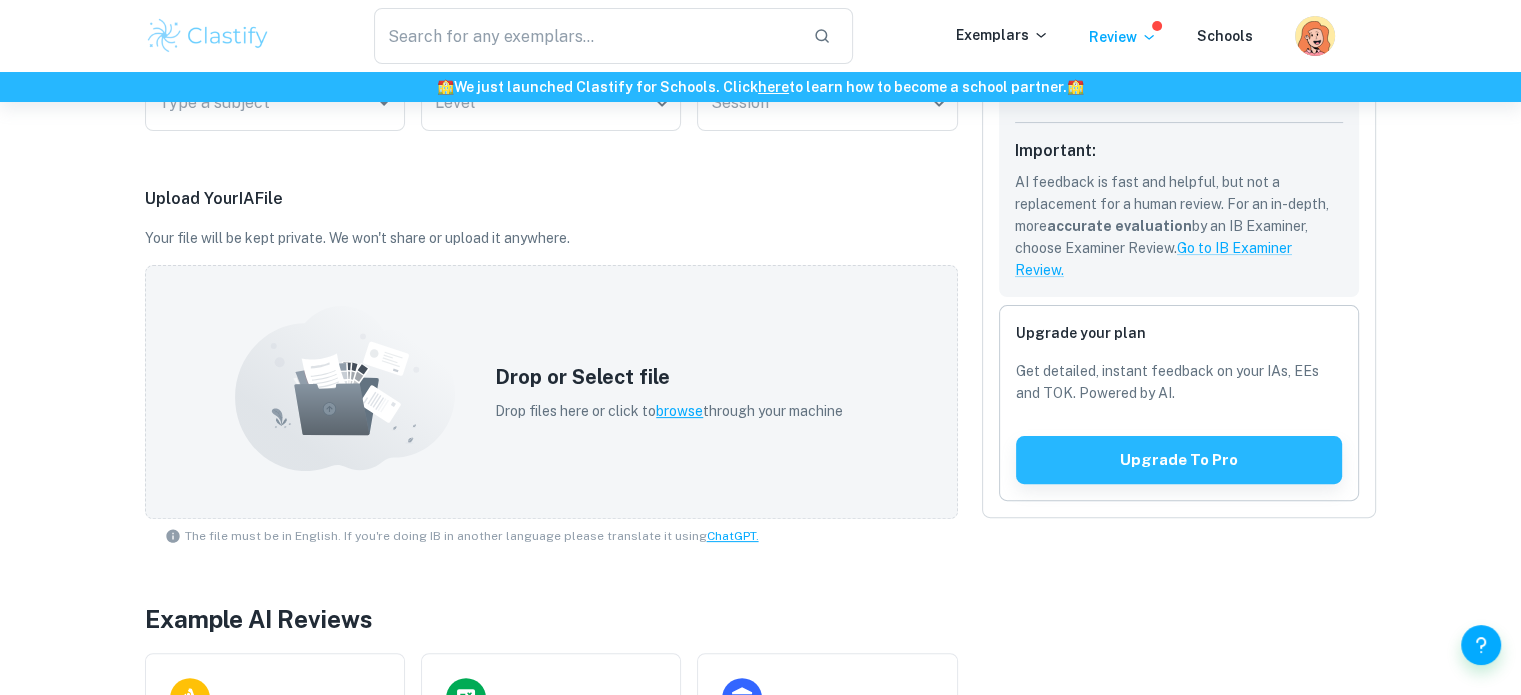 click on "Review using AI New Get your feedback in minutes AI-predicted score and marking based on IB criteria Useful for quick iterations before the final submission Important: AI feedback is fast and helpful, but not a replacement for a human review. For an in-depth, more  accurate evaluation  by an IB Examiner, choose Examiner Review.  Go to IB Examiner Review. Upgrade your plan Get detailed, instant feedback on your IAs, EEs and TOK. Powered by AI. Upgrade to pro" at bounding box center [1167, 374] 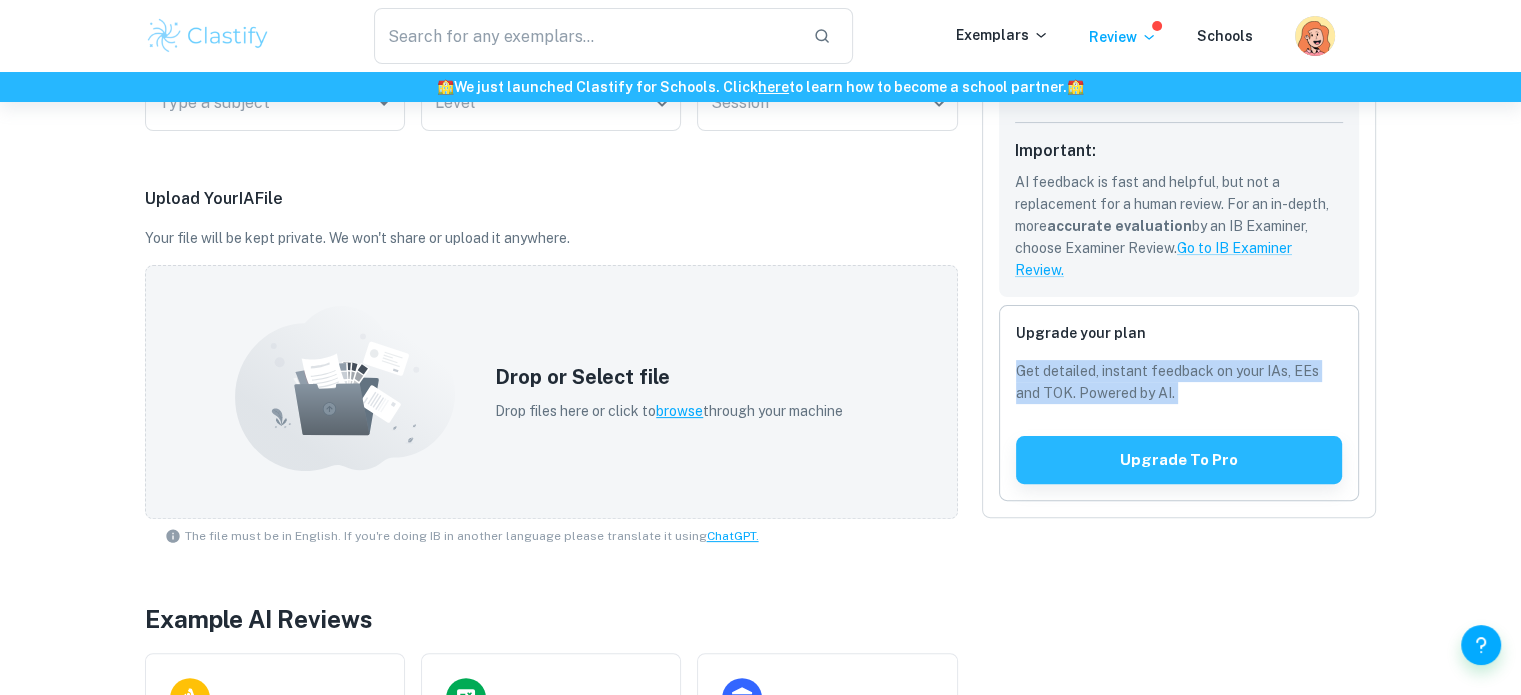 click on "Review using AI New Get your feedback in minutes AI-predicted score and marking based on IB criteria Useful for quick iterations before the final submission Important: AI feedback is fast and helpful, but not a replacement for a human review. For an in-depth, more  accurate evaluation  by an IB Examiner, choose Examiner Review.  Go to IB Examiner Review. Upgrade your plan Get detailed, instant feedback on your IAs, EEs and TOK. Powered by AI. Upgrade to pro" at bounding box center [1167, 374] 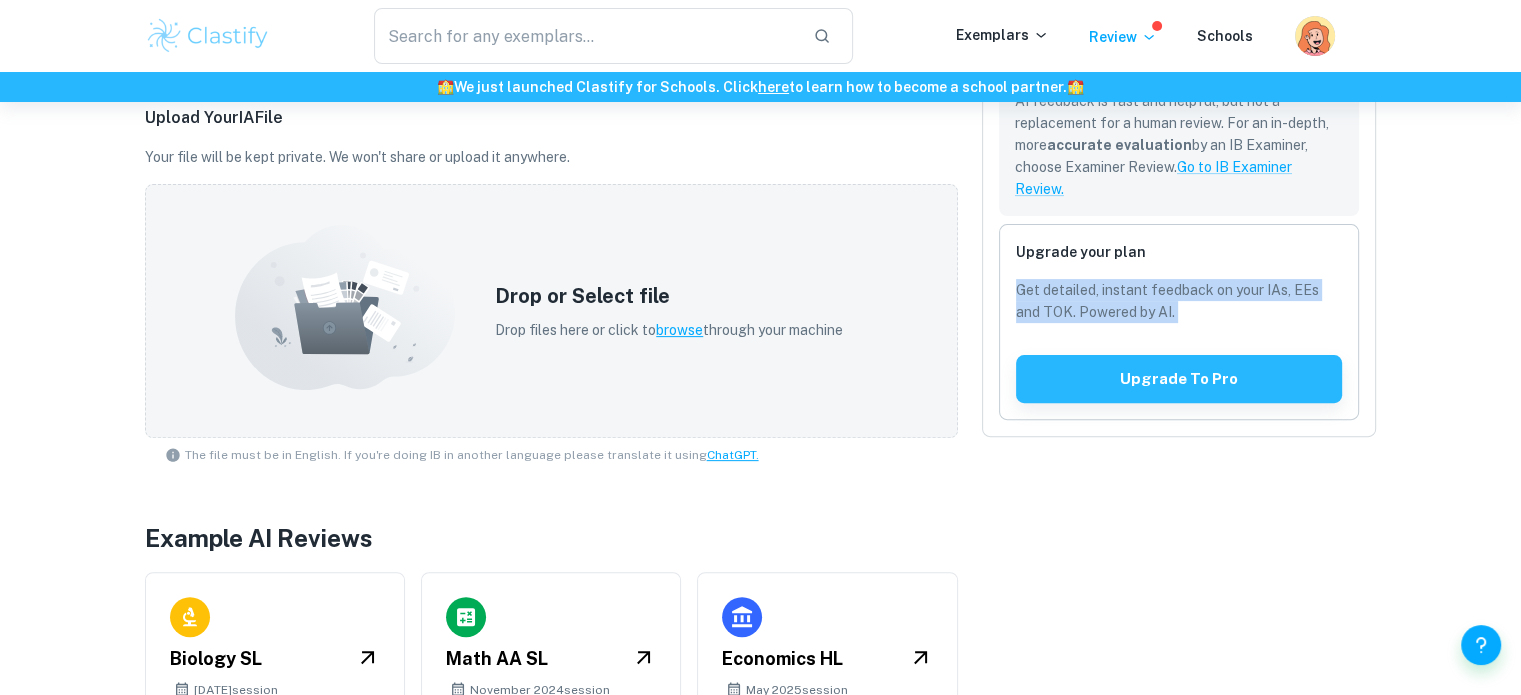 scroll, scrollTop: 675, scrollLeft: 0, axis: vertical 